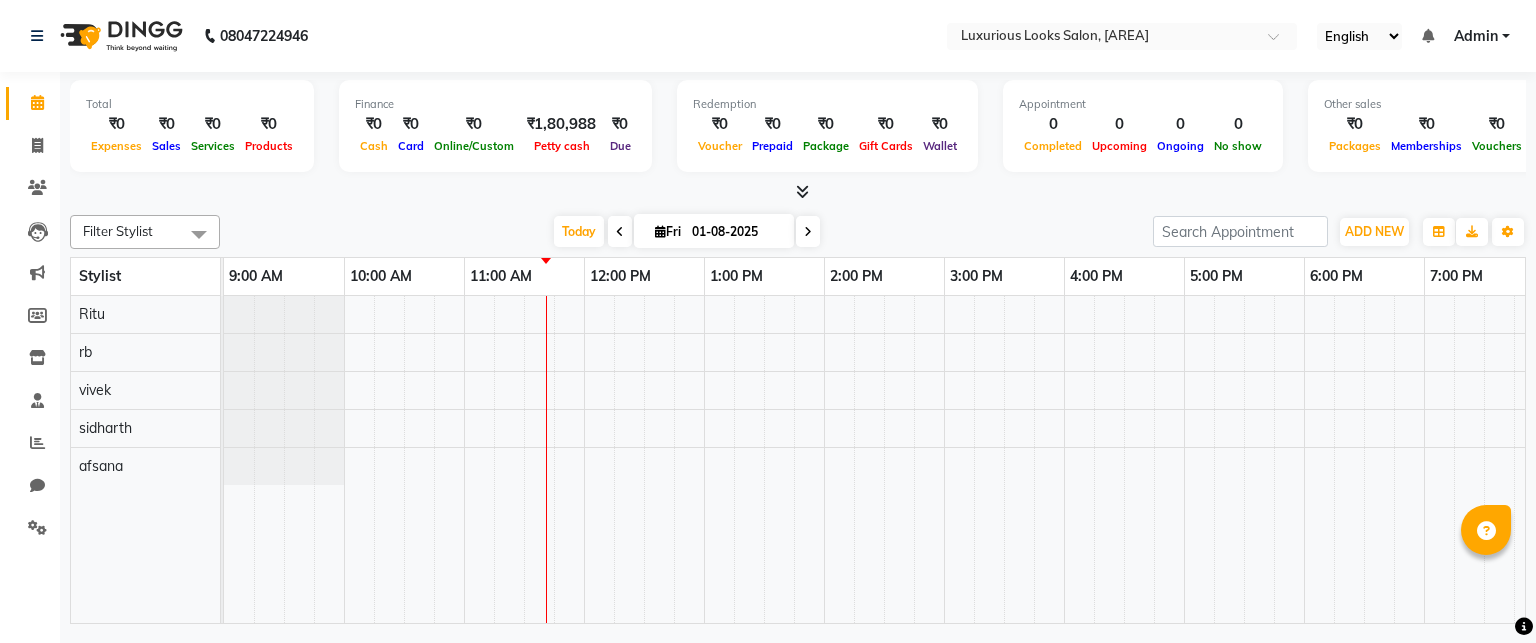 scroll, scrollTop: 0, scrollLeft: 0, axis: both 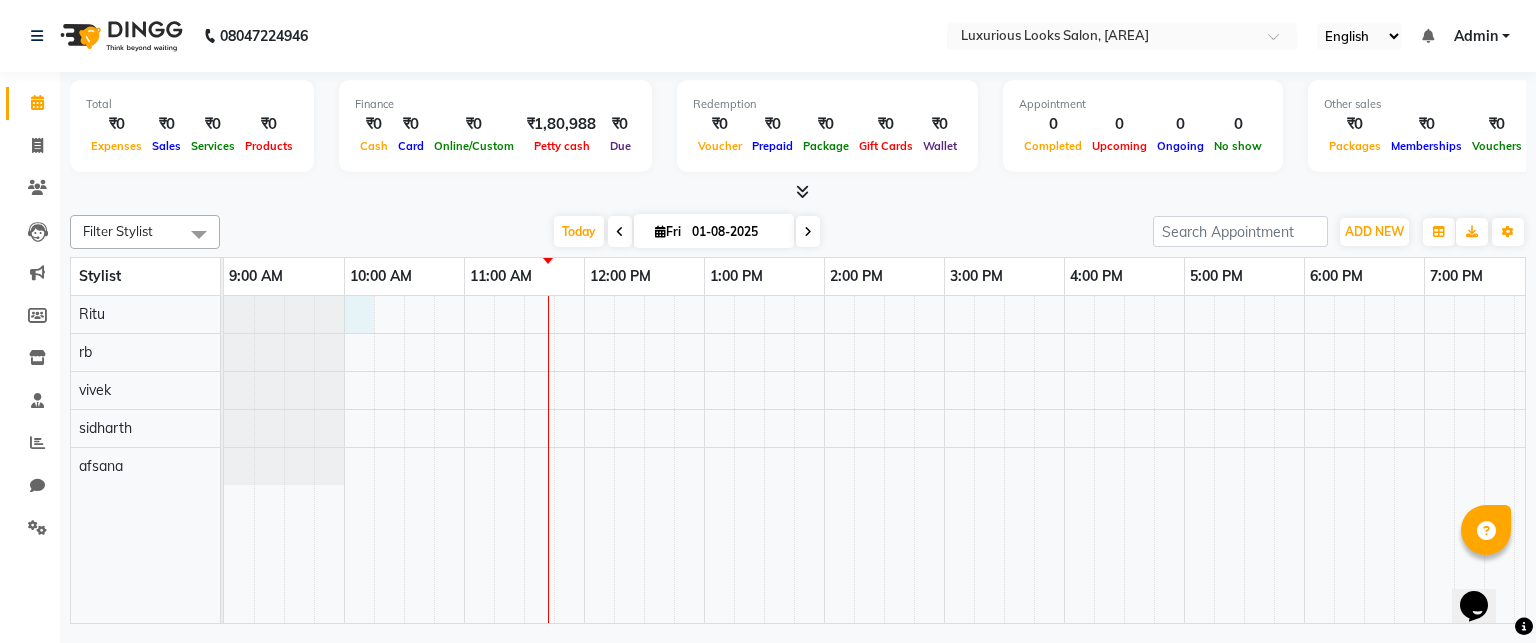 click at bounding box center (1064, 460) 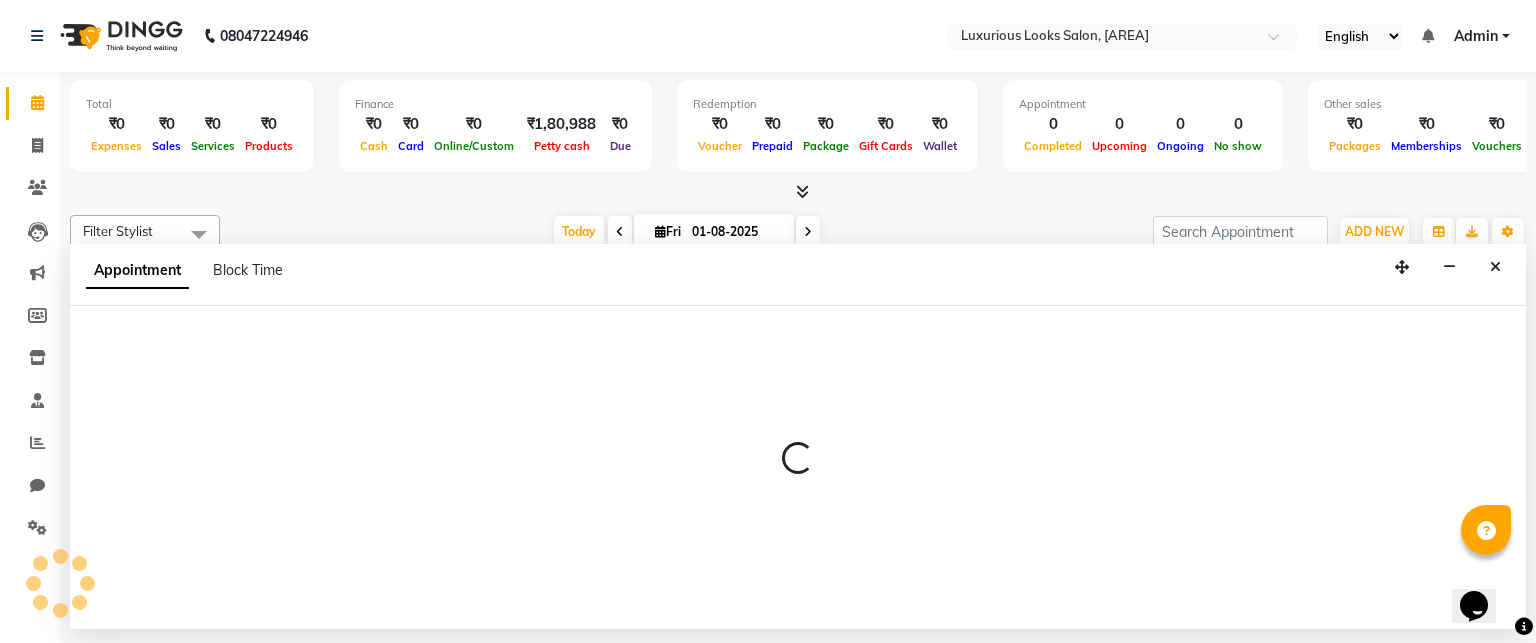 select on "[NUMBER]" 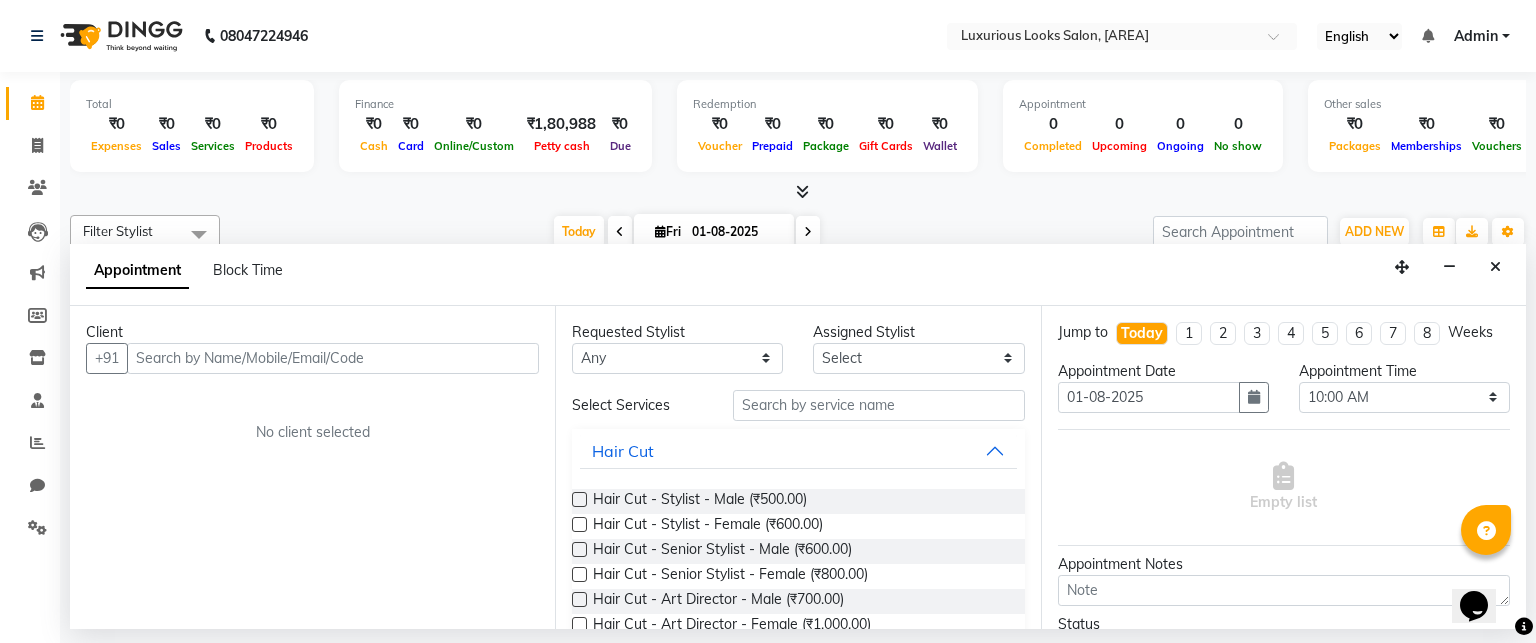click at bounding box center (333, 358) 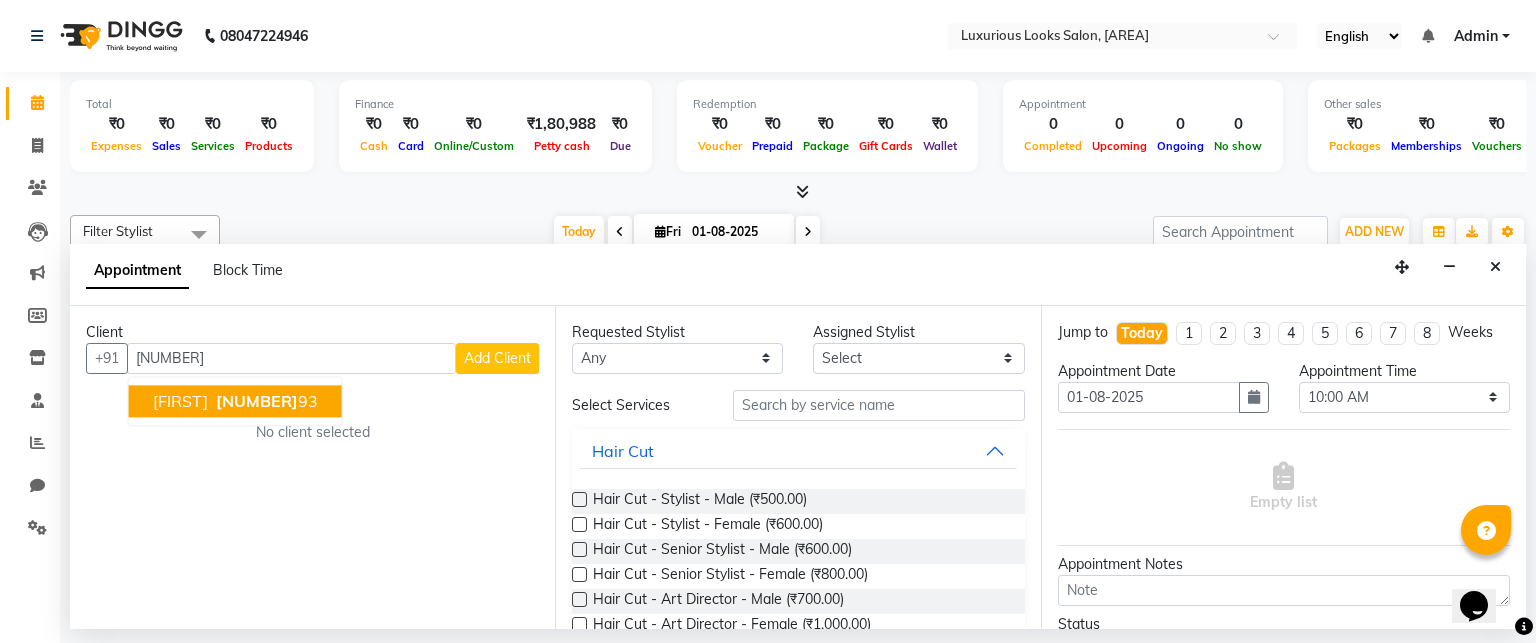 click on "[FIRST]" at bounding box center (180, 401) 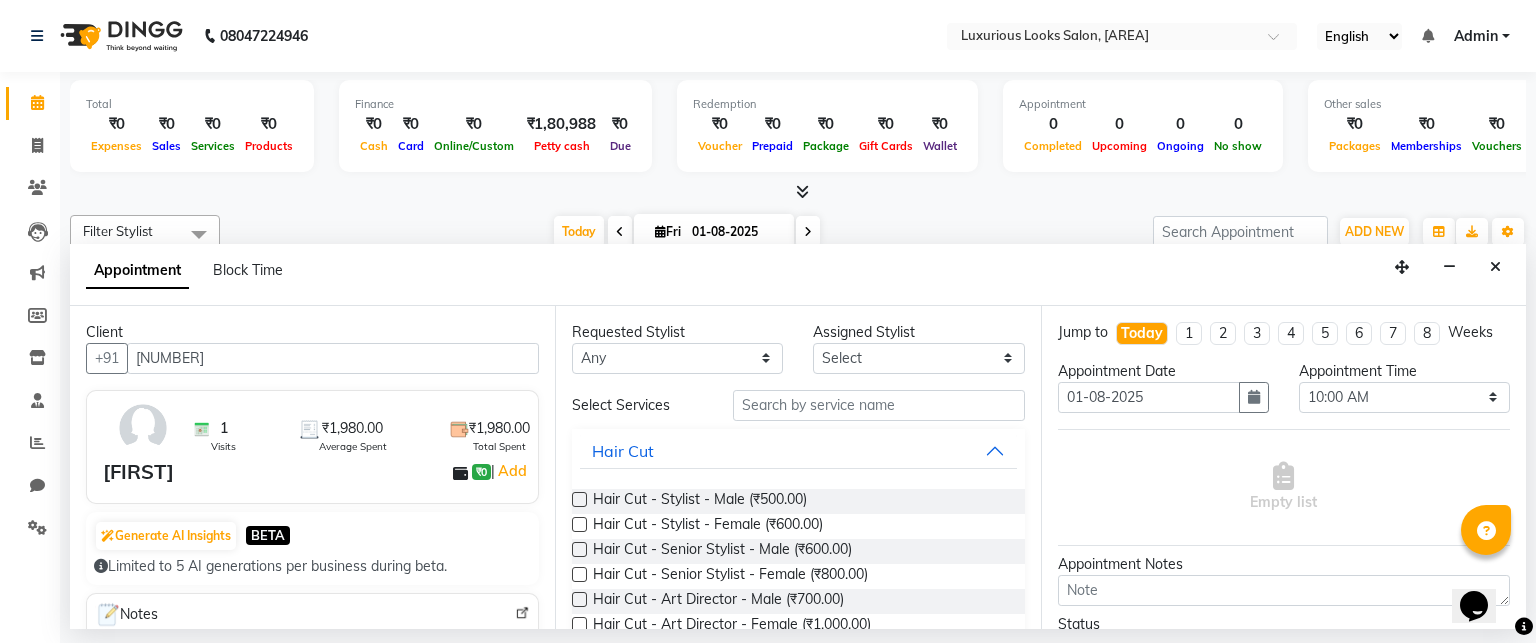 type on "[NUMBER]" 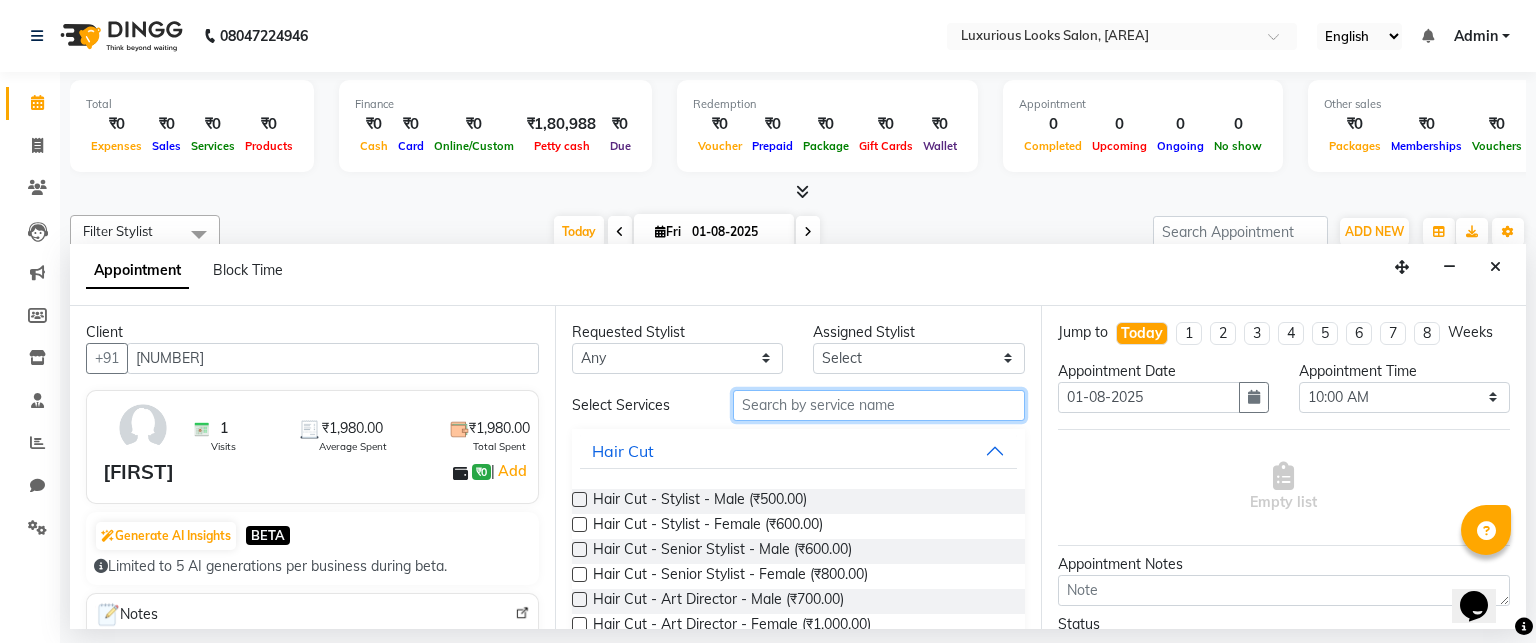 click at bounding box center (879, 405) 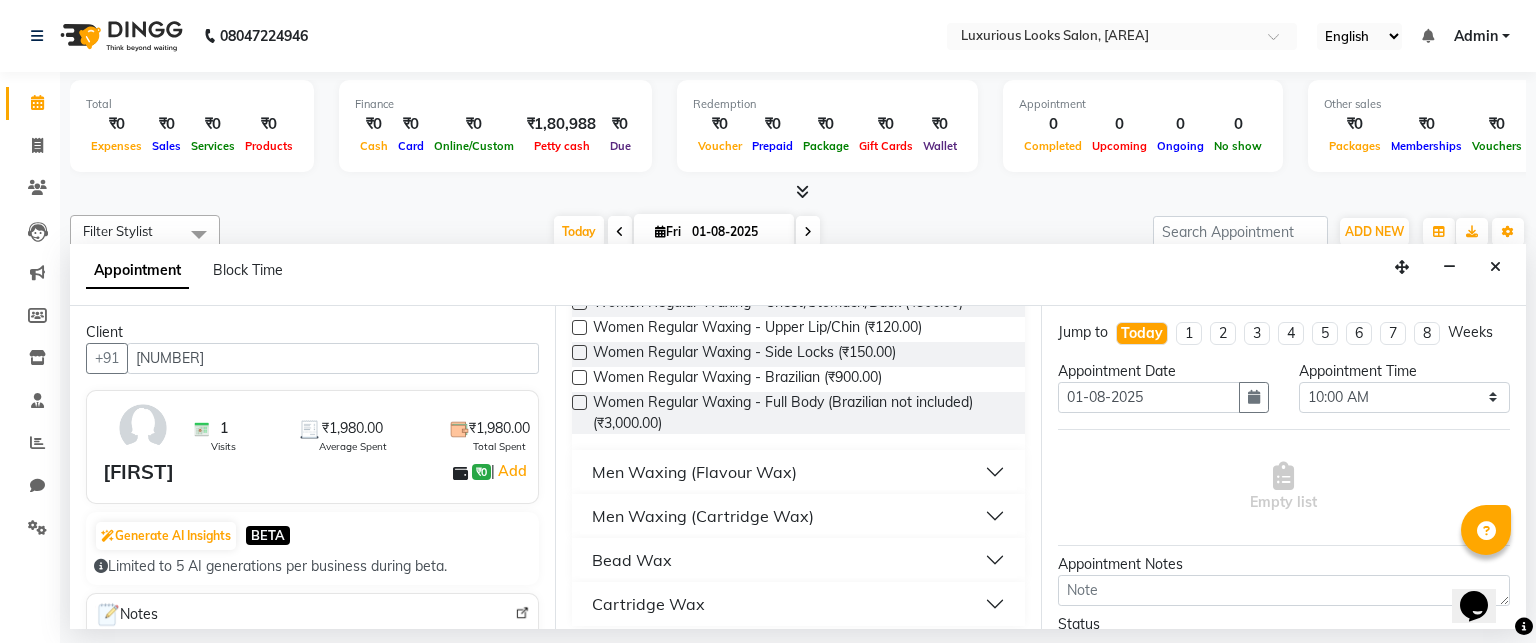 scroll, scrollTop: 300, scrollLeft: 0, axis: vertical 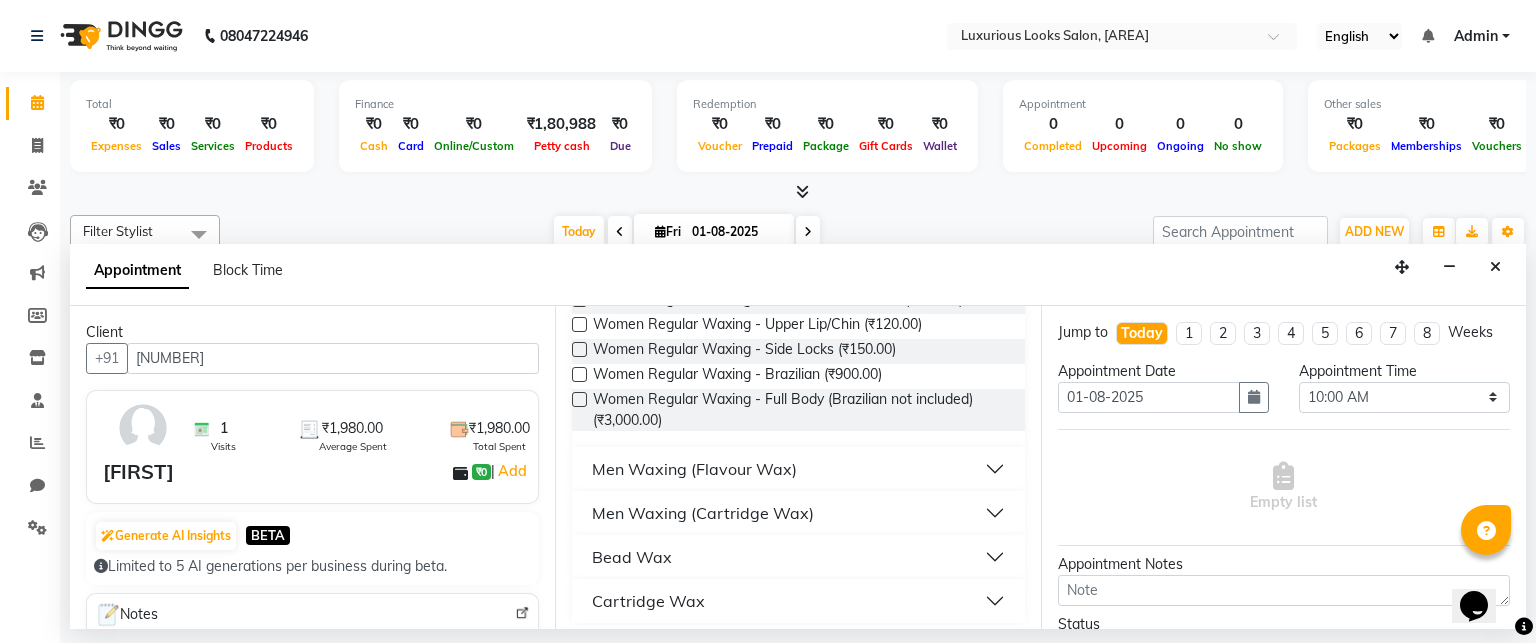 type on "wax" 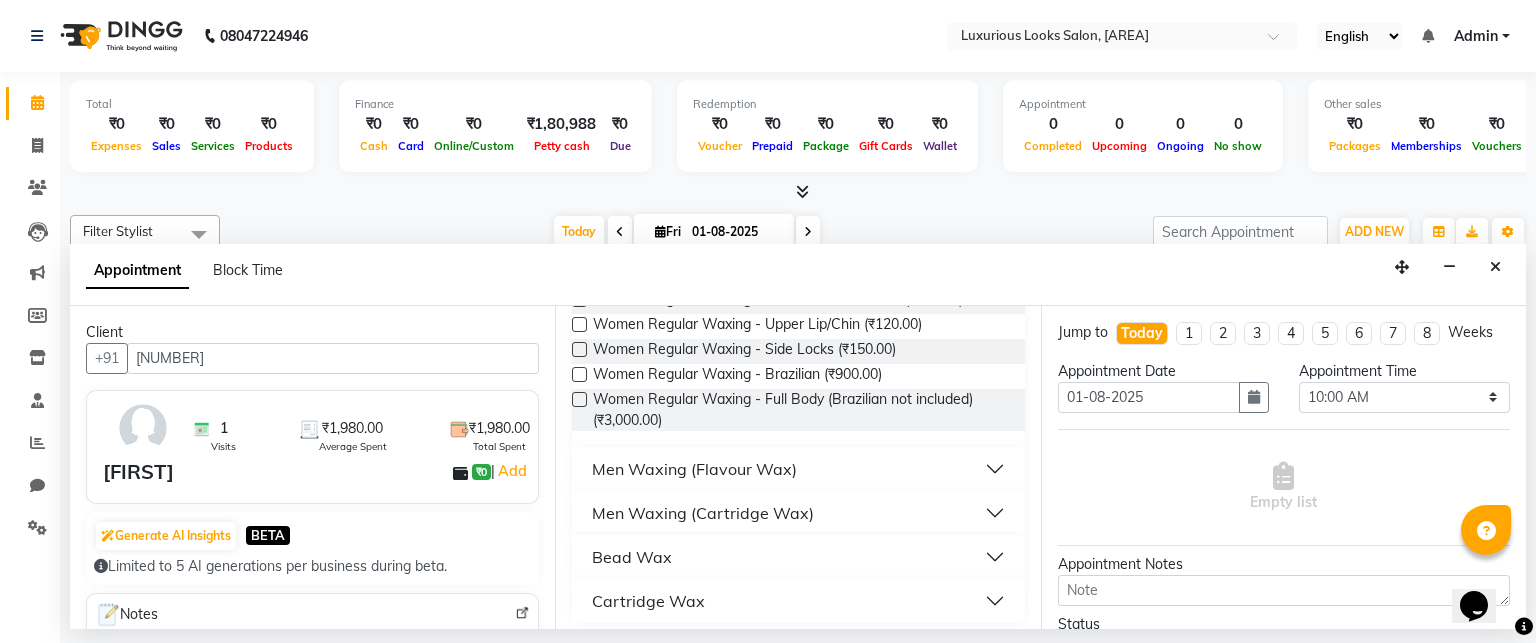 click on "Bead Wax" at bounding box center [798, 557] 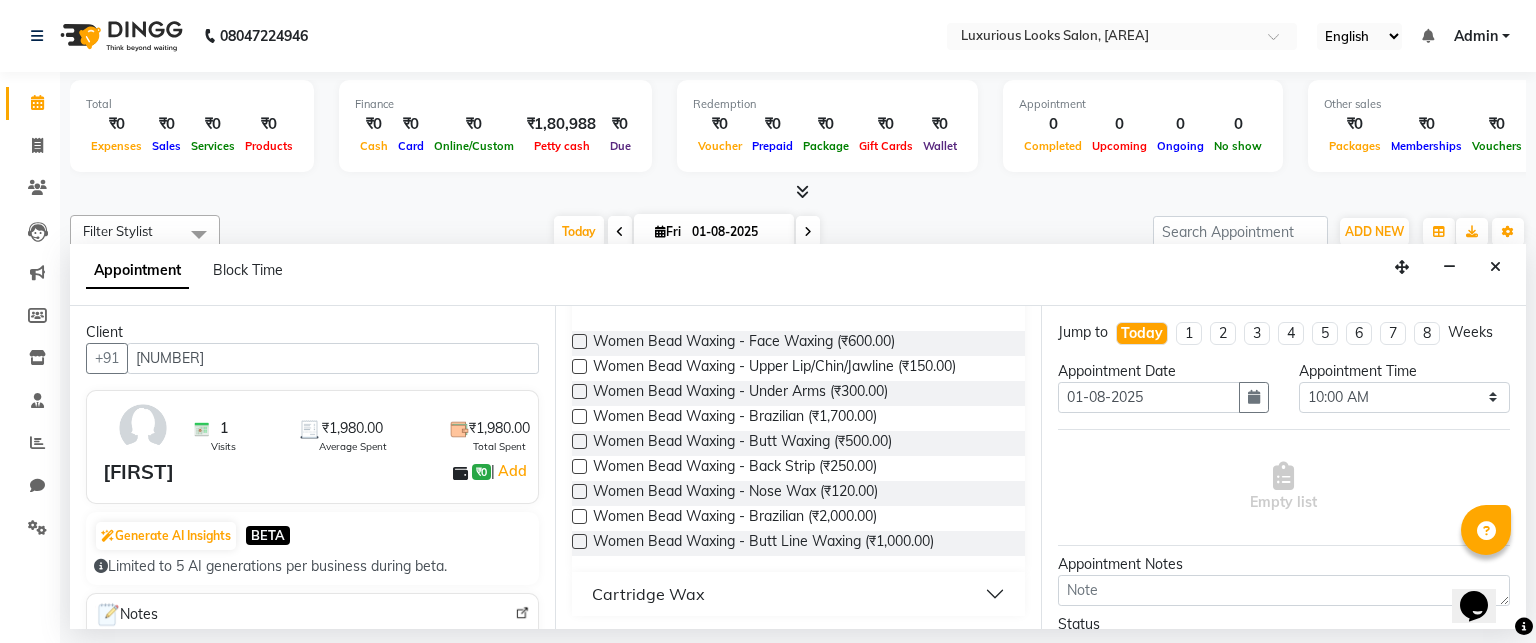 scroll, scrollTop: 565, scrollLeft: 0, axis: vertical 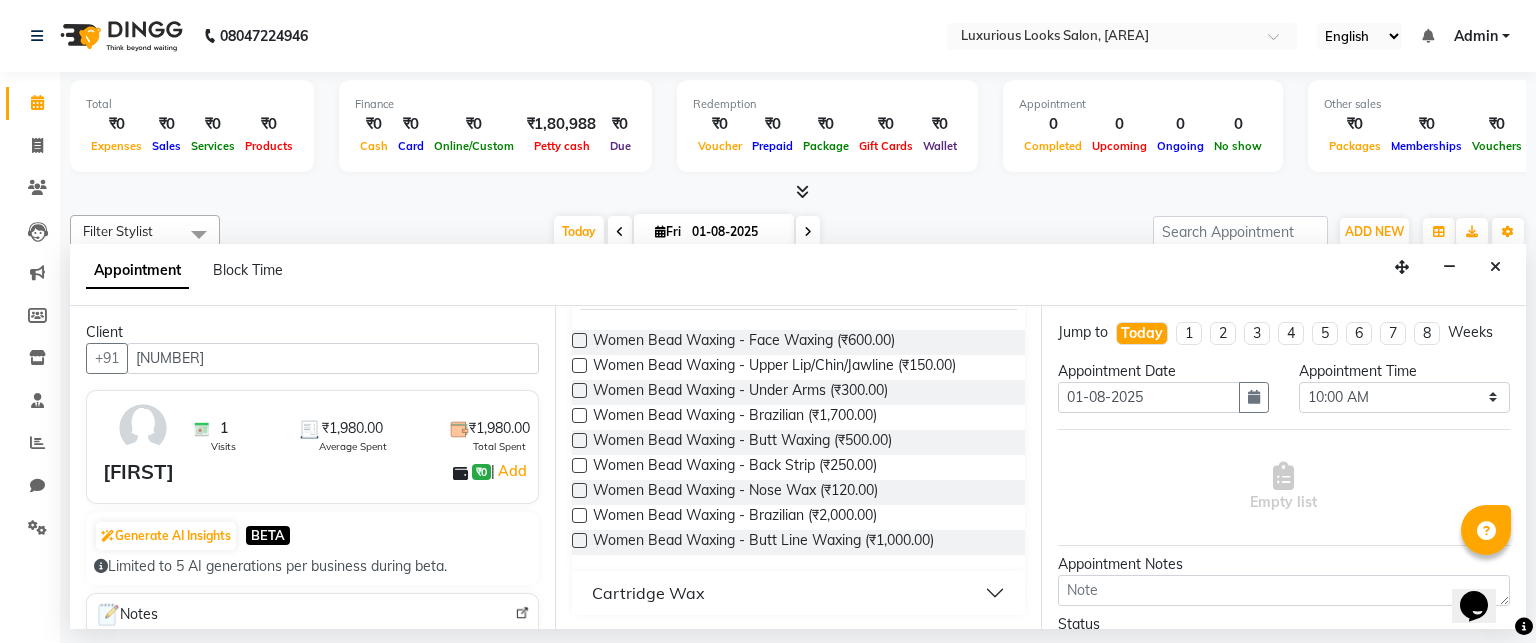 click on "Cartridge Wax" at bounding box center [648, 593] 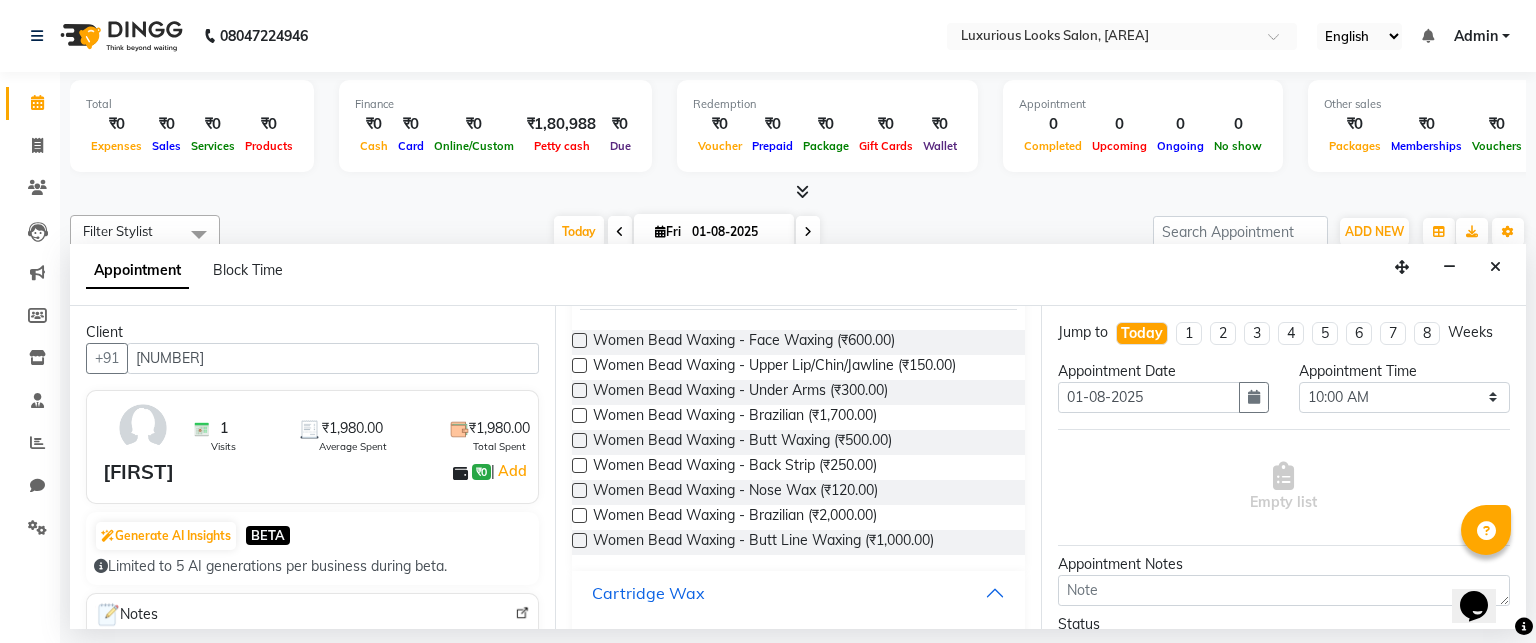 scroll, scrollTop: 740, scrollLeft: 0, axis: vertical 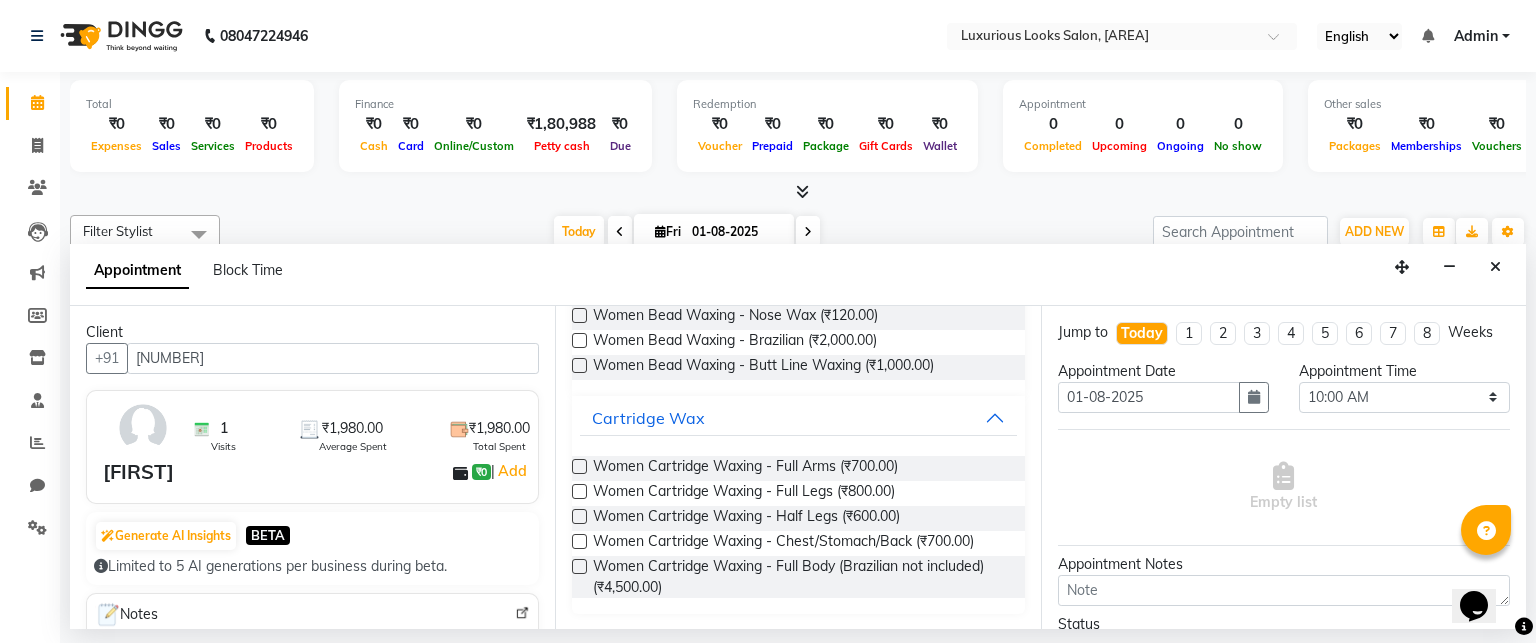 click at bounding box center [579, 466] 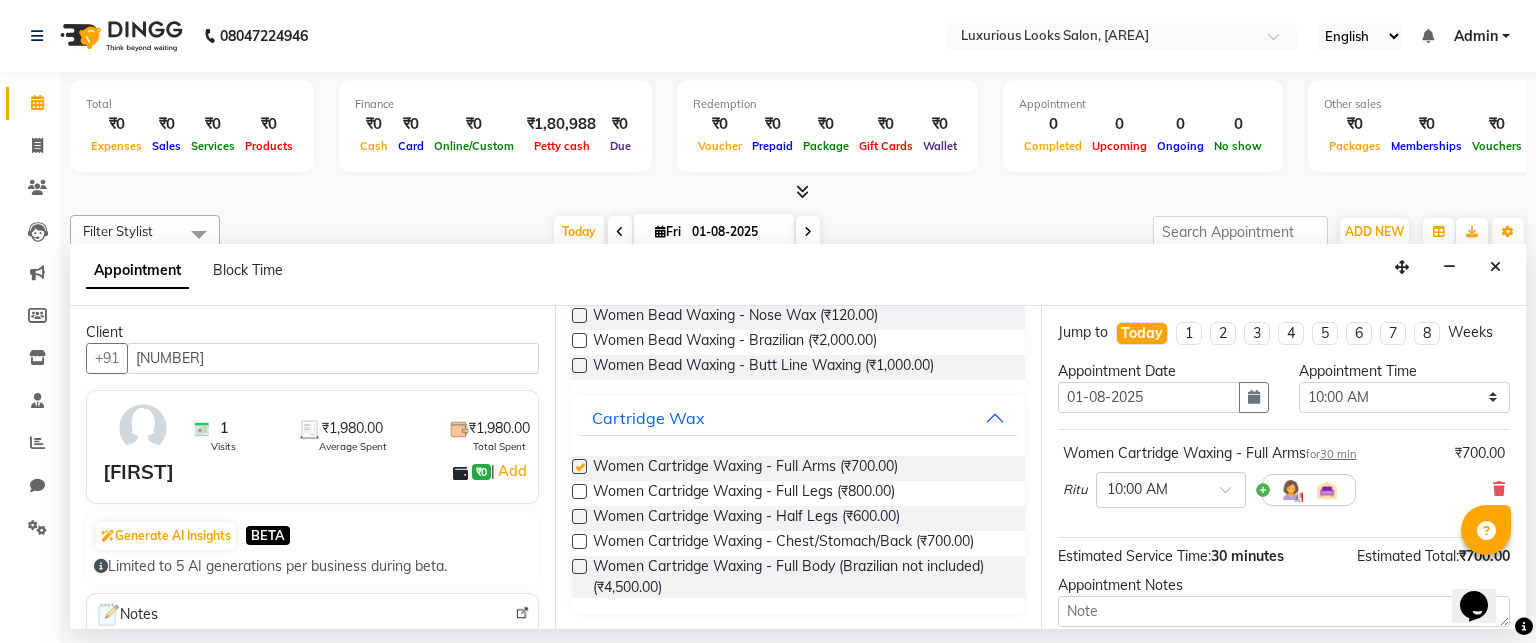 checkbox on "false" 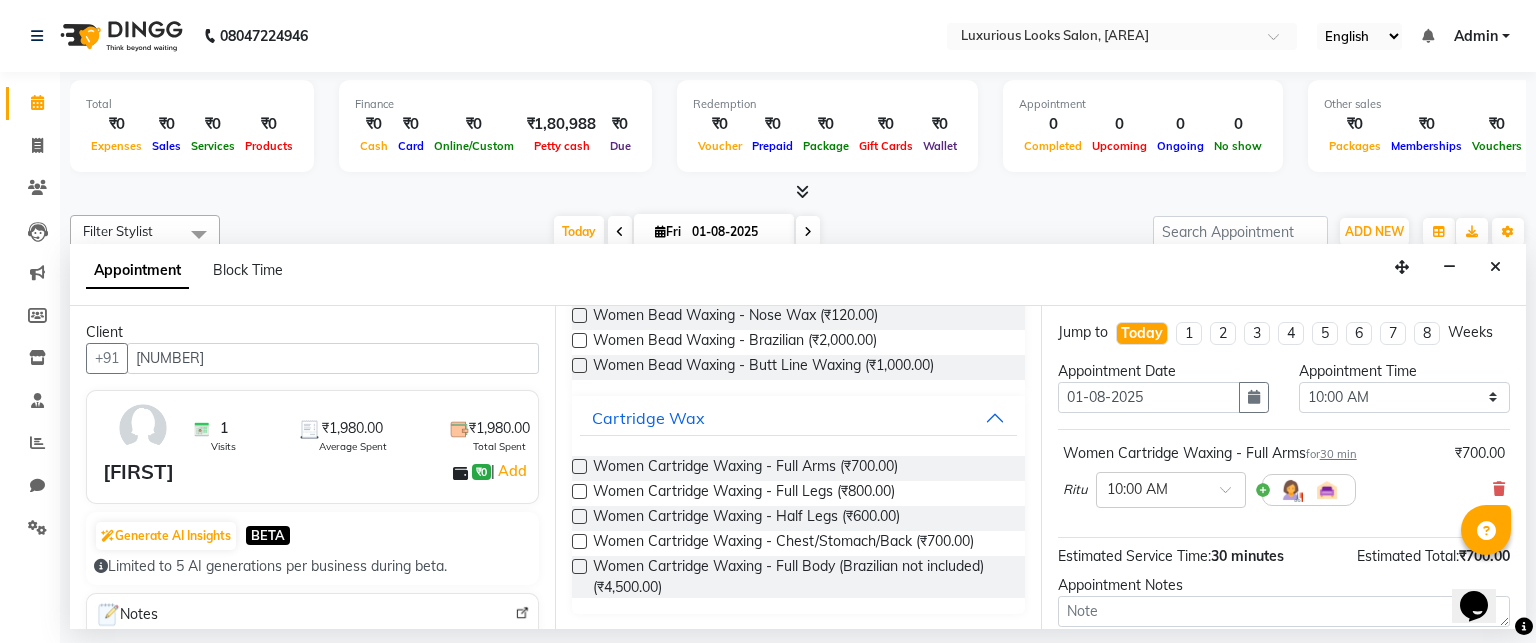click at bounding box center (579, 491) 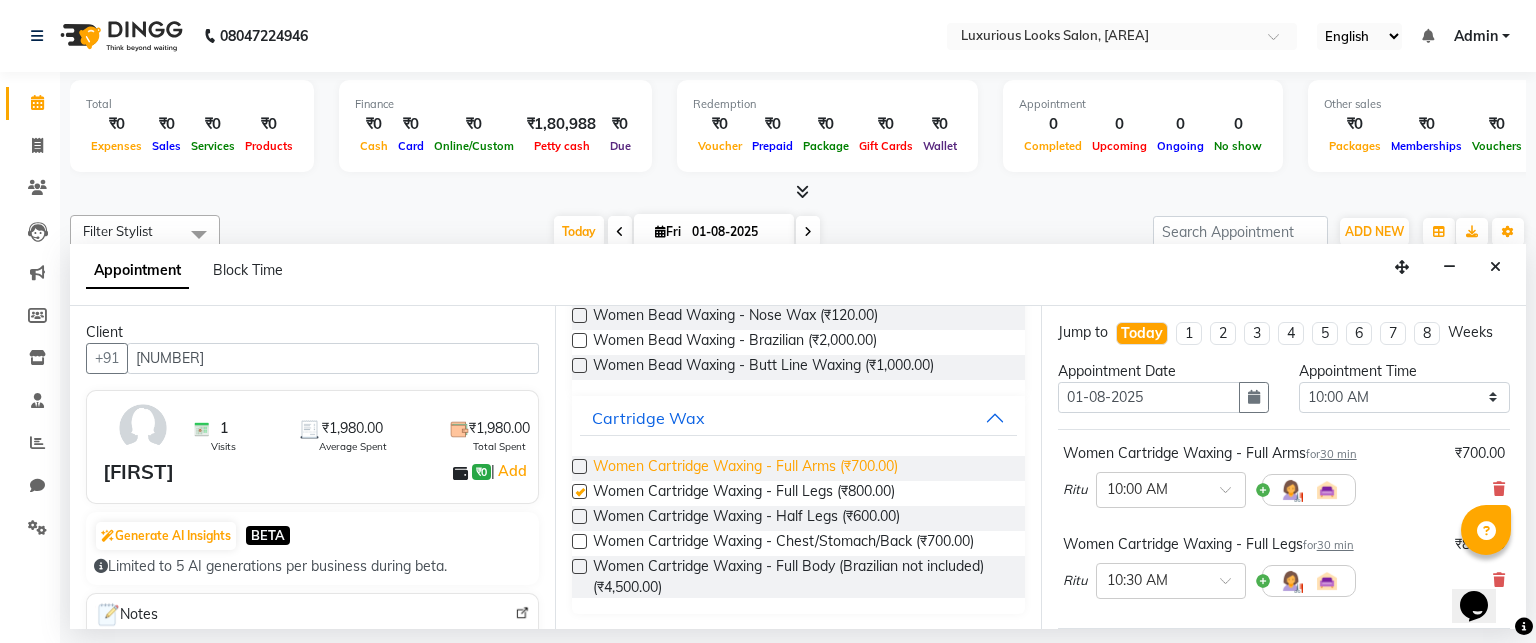 checkbox on "false" 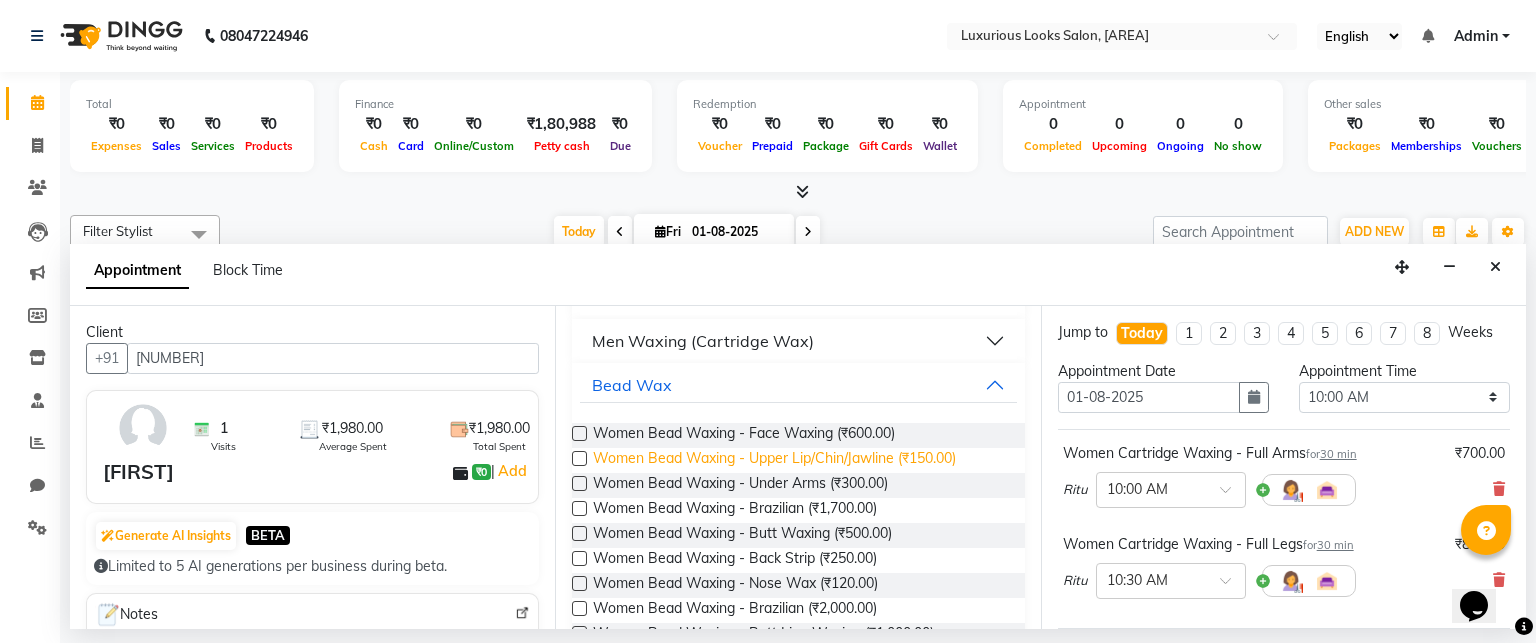 scroll, scrollTop: 440, scrollLeft: 0, axis: vertical 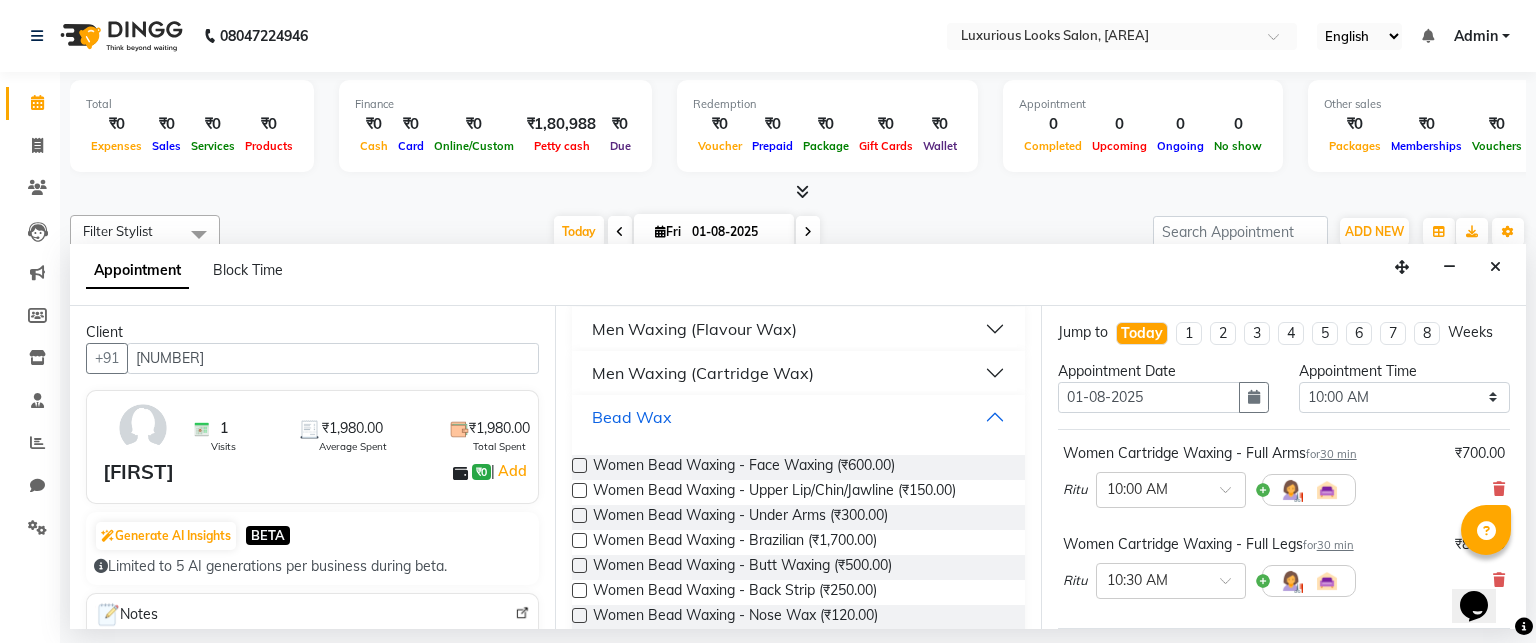 click on "Bead Wax" at bounding box center (798, 417) 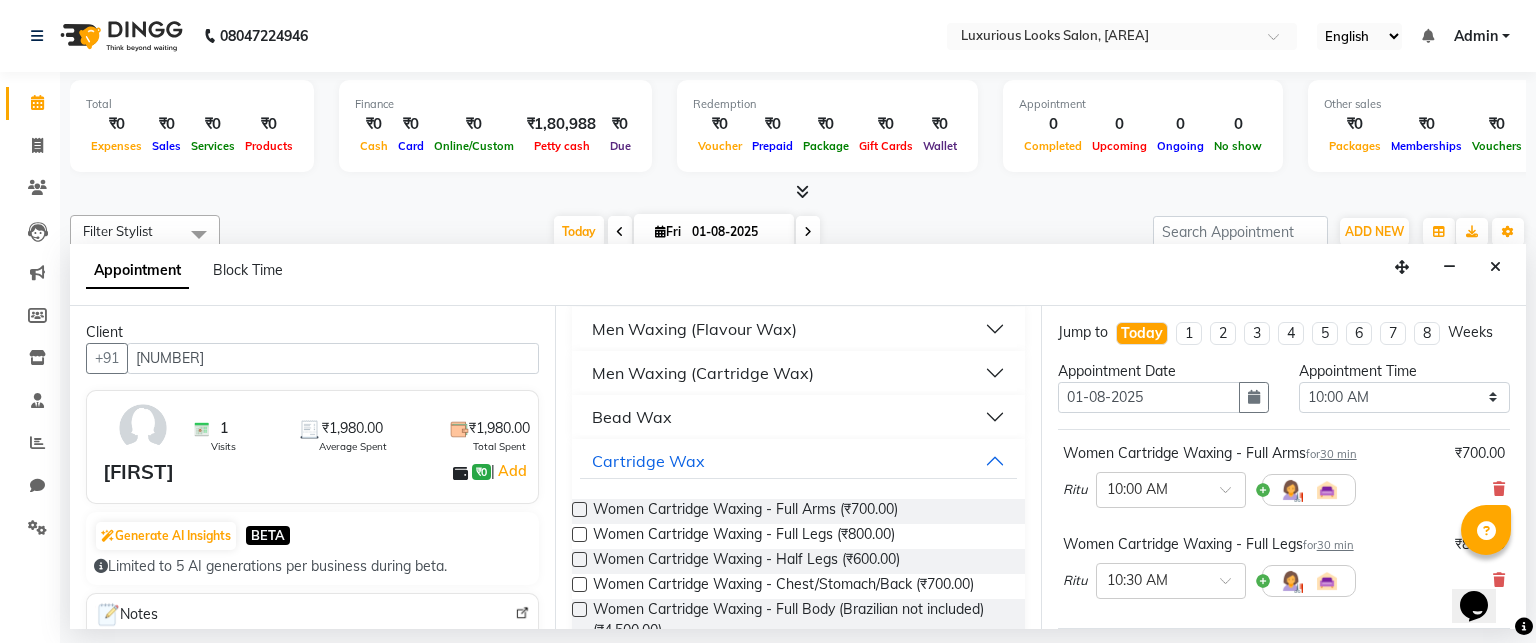 scroll, scrollTop: 483, scrollLeft: 0, axis: vertical 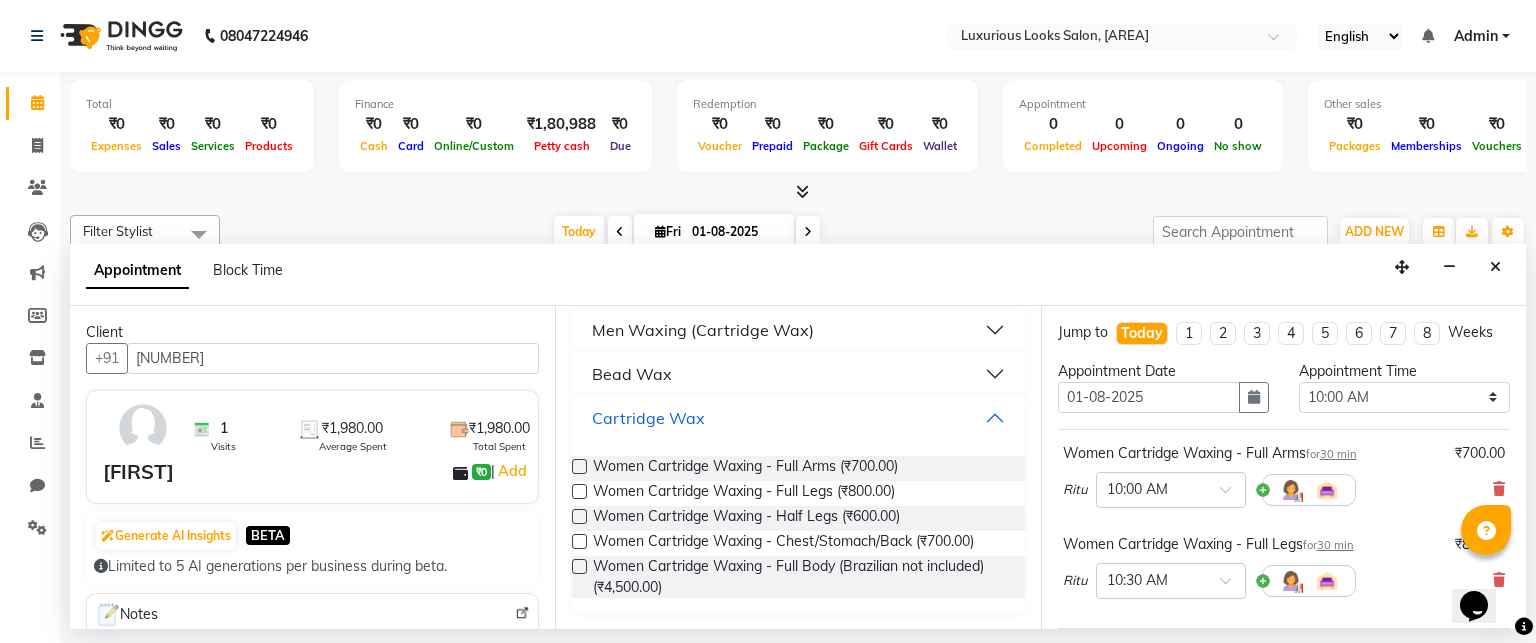 click on "Cartridge Wax" at bounding box center [798, 418] 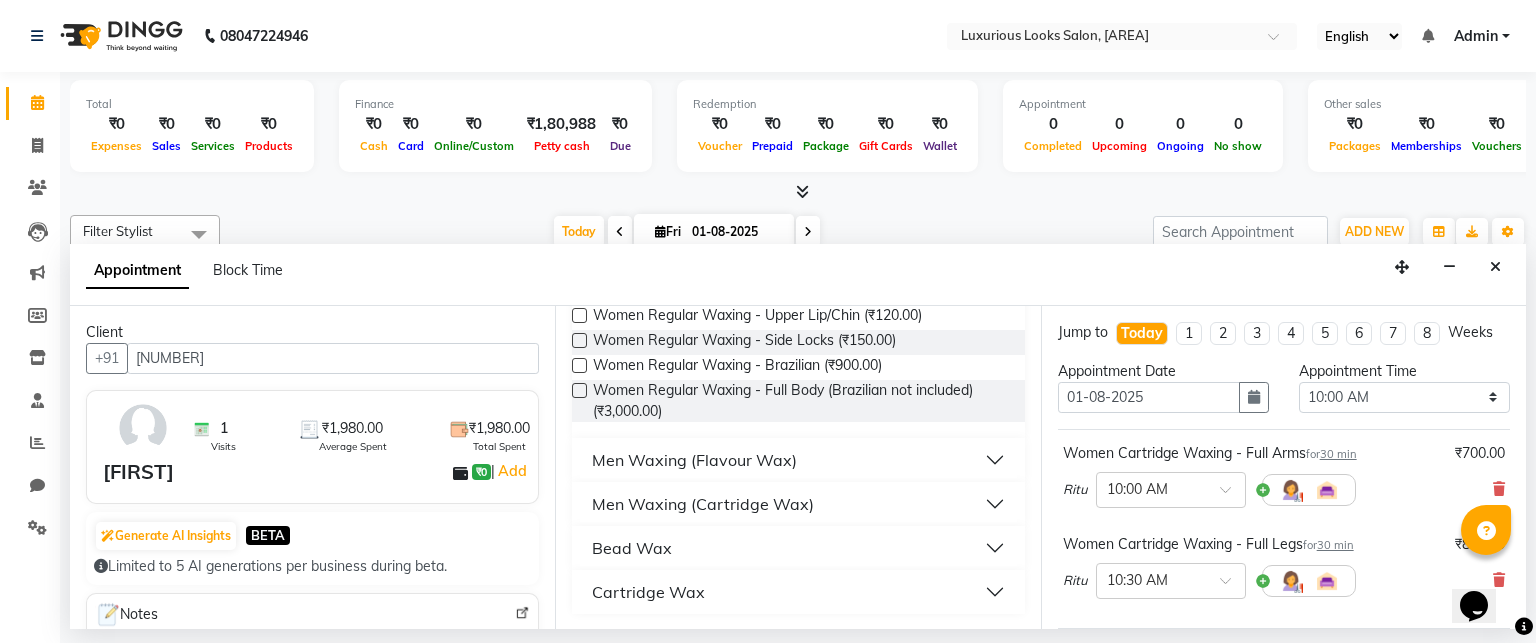 scroll, scrollTop: 308, scrollLeft: 0, axis: vertical 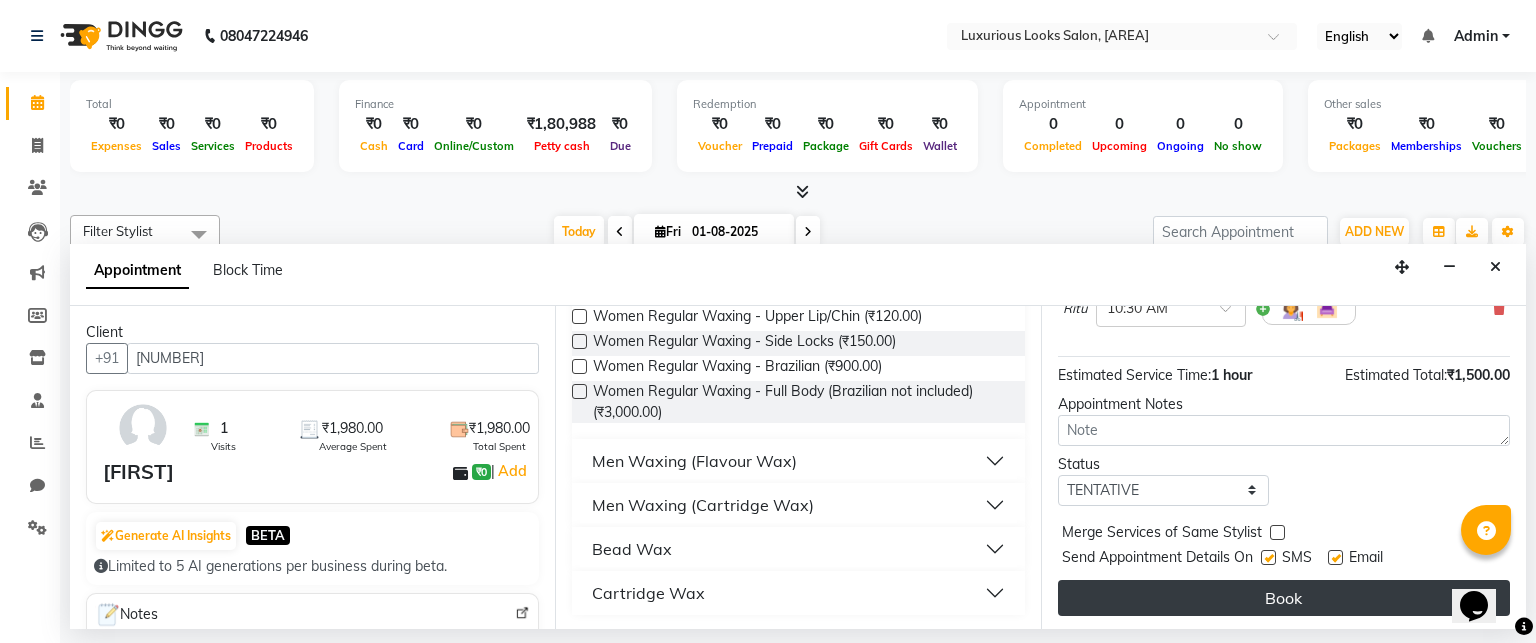 click on "Book" at bounding box center (1284, 598) 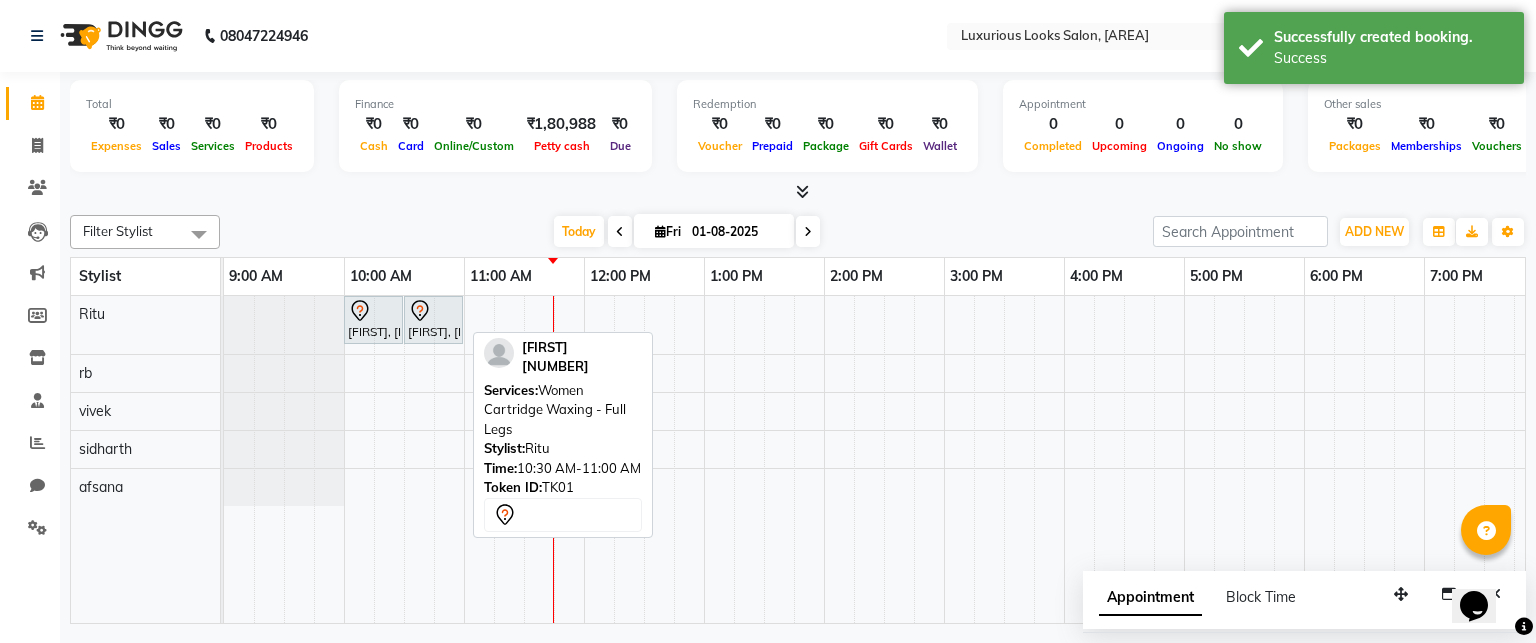 click 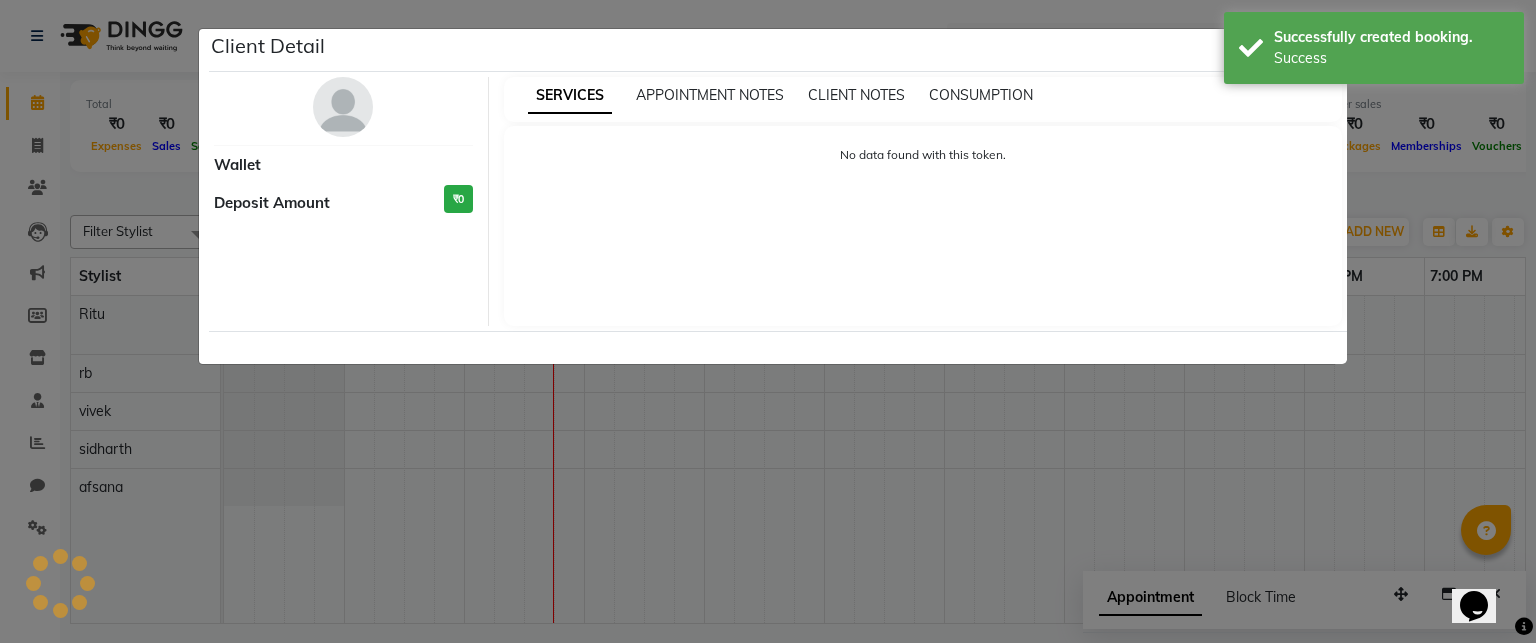 select on "7" 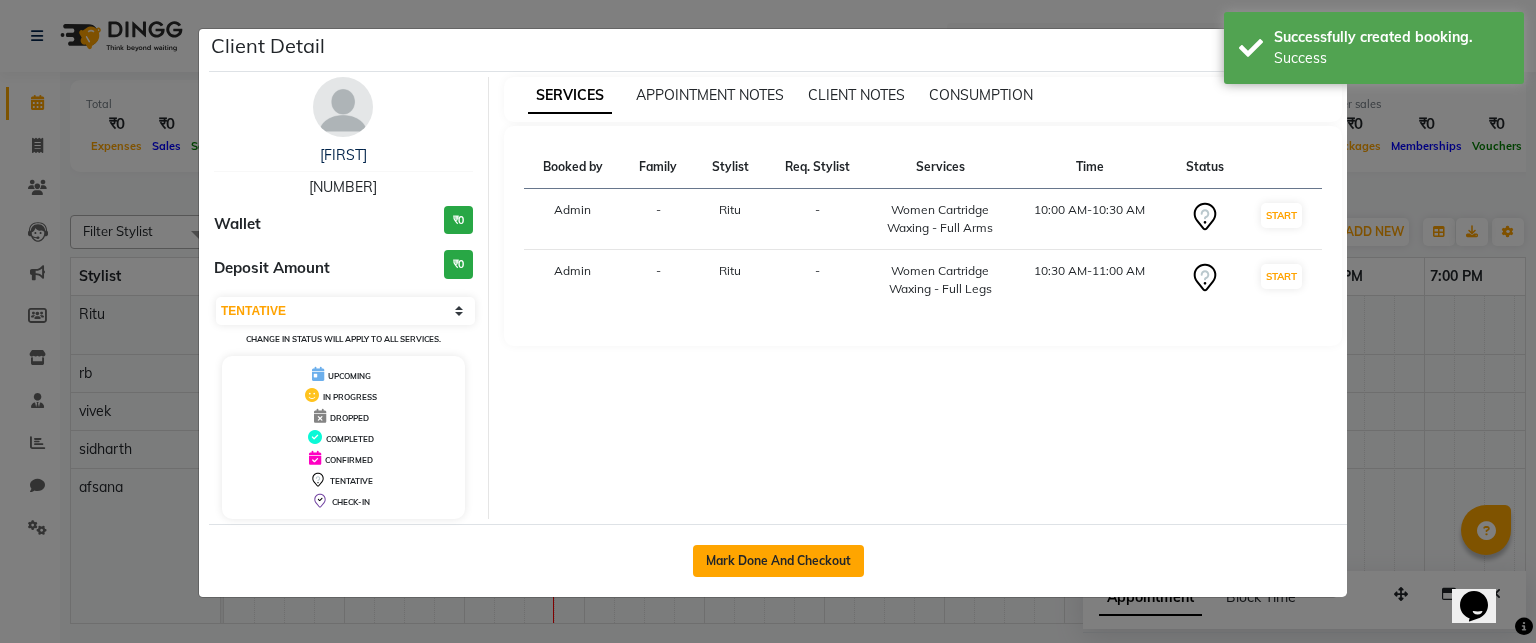 click on "Mark Done And Checkout" 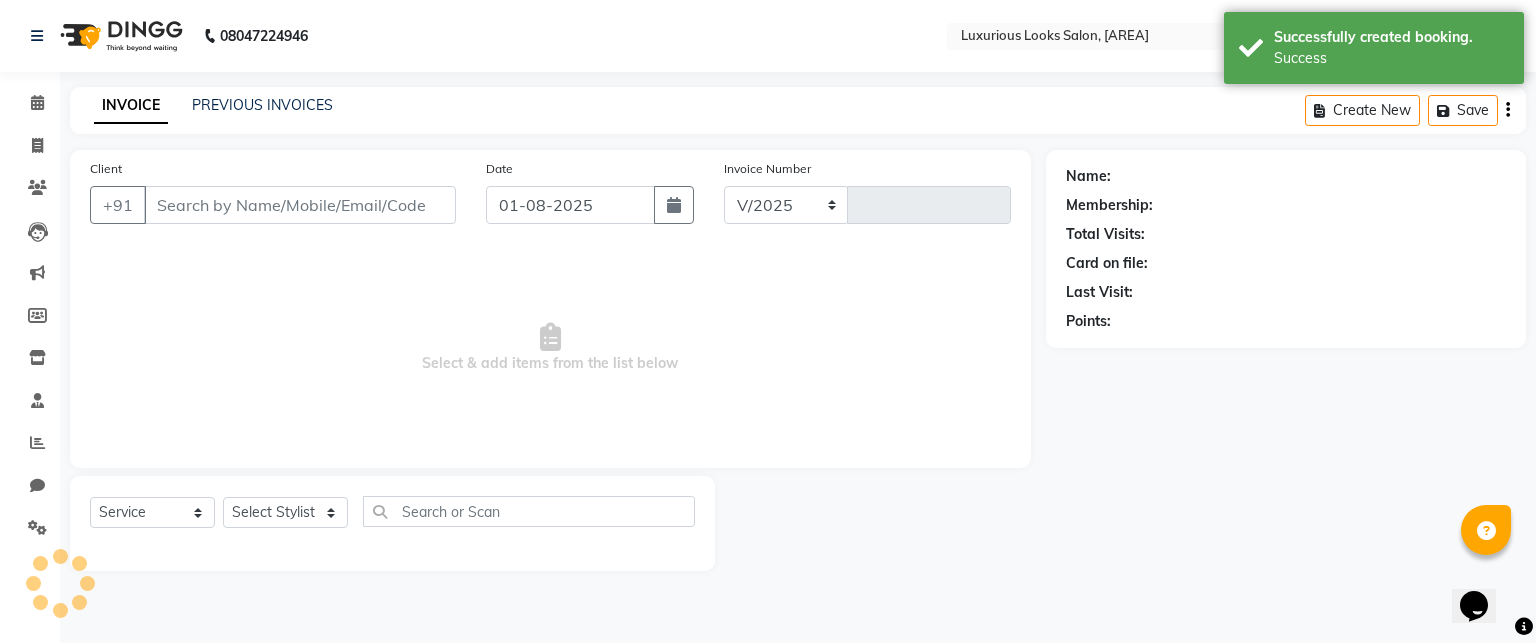 select on "7573" 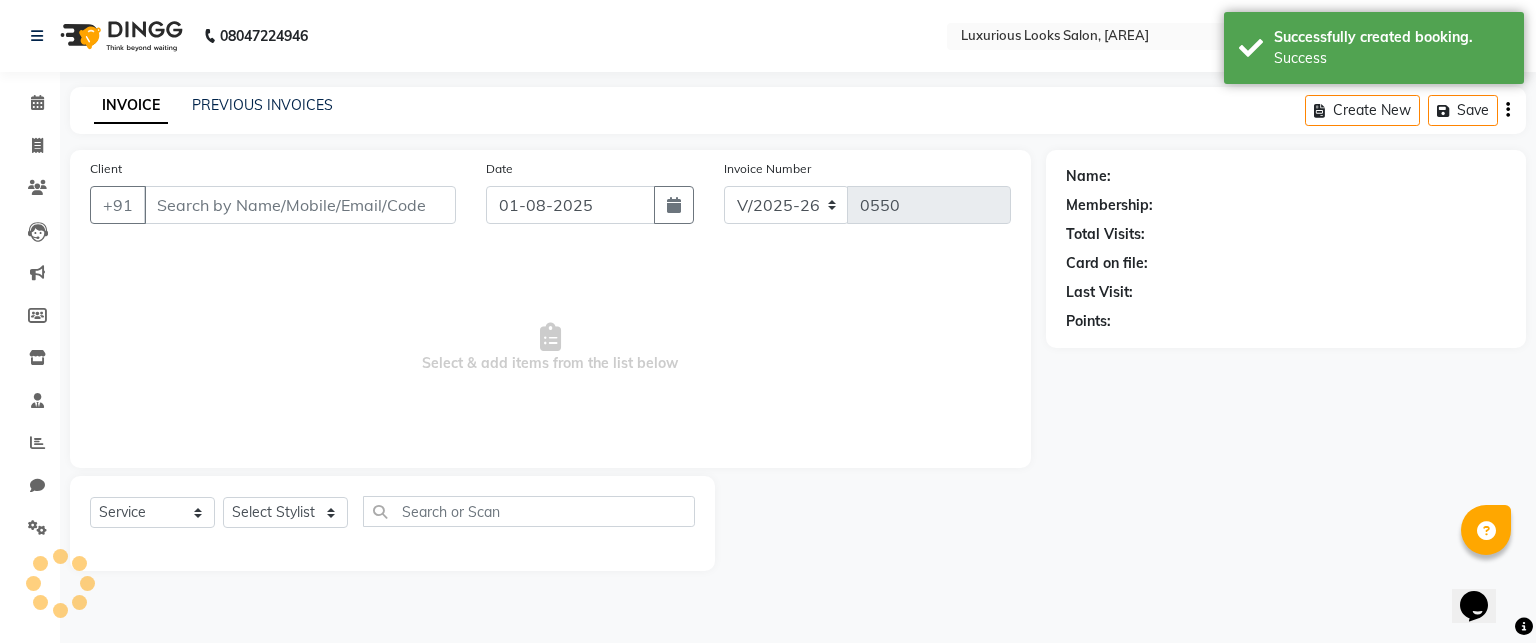 type on "[NUMBER]" 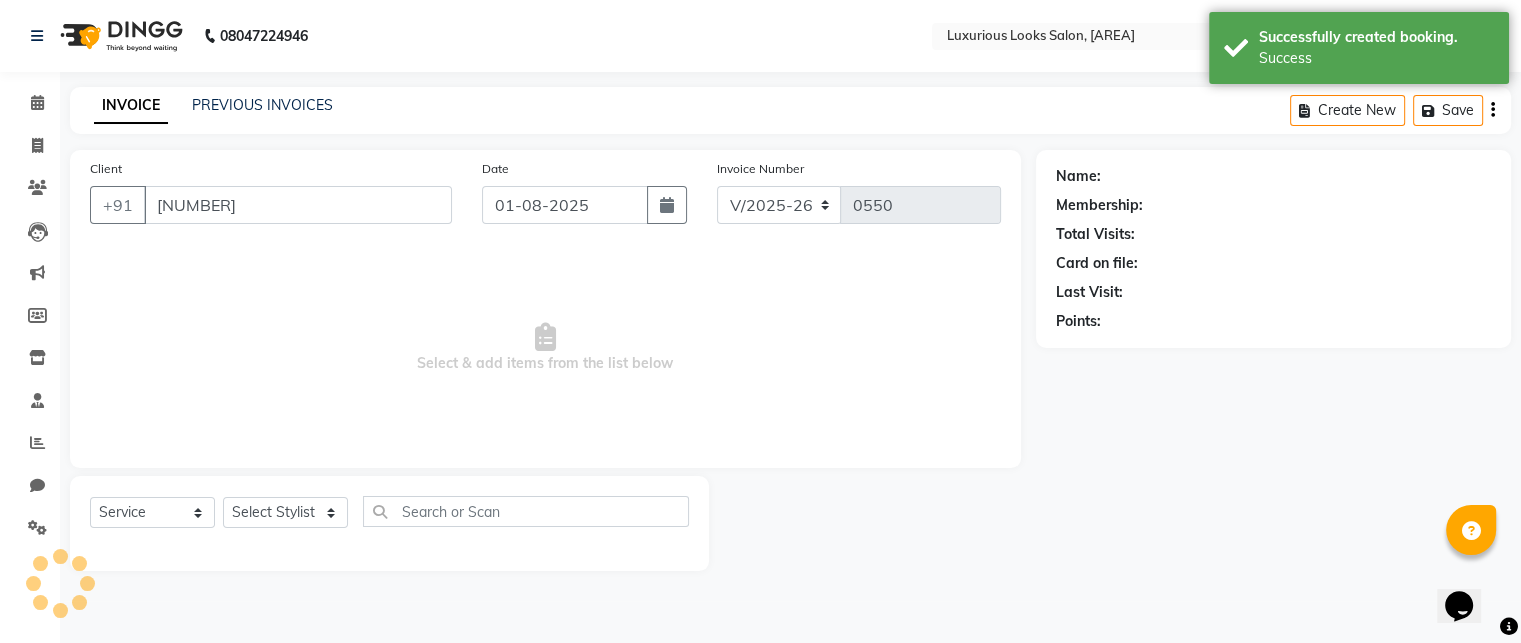 select on "[NUMBER]" 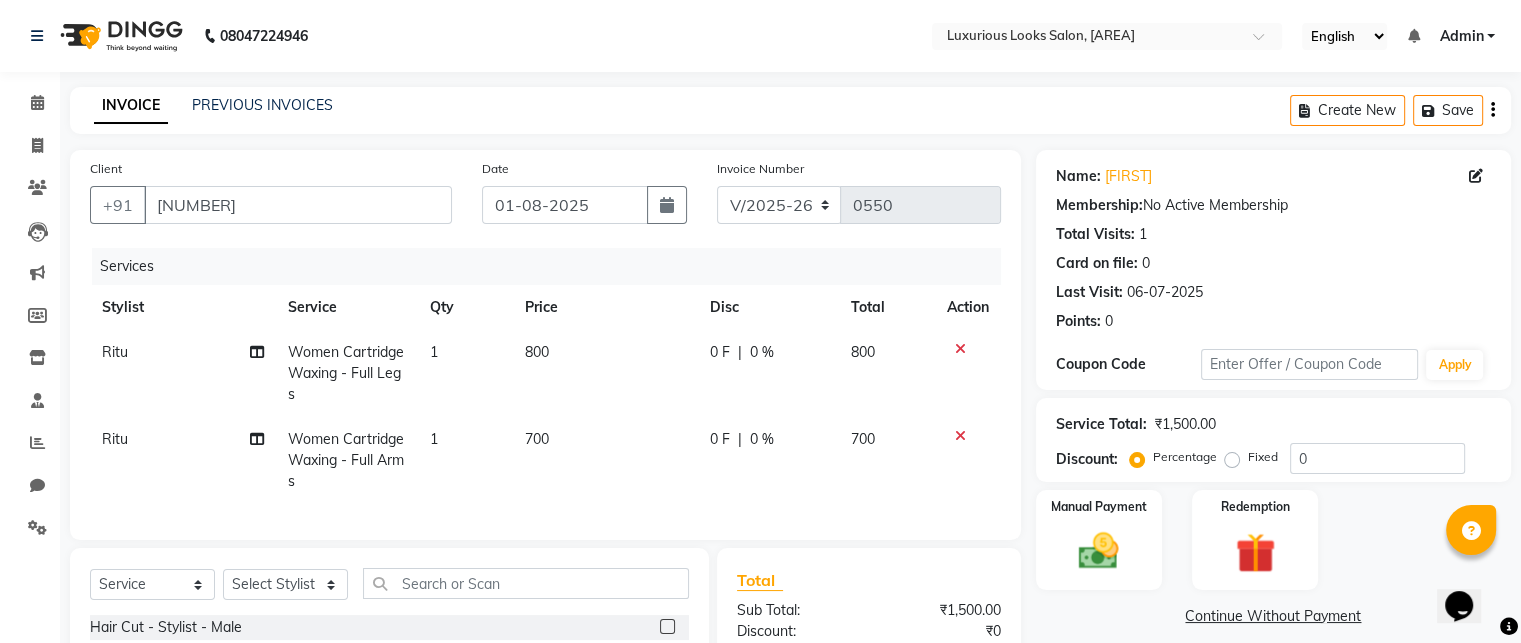 scroll, scrollTop: 200, scrollLeft: 0, axis: vertical 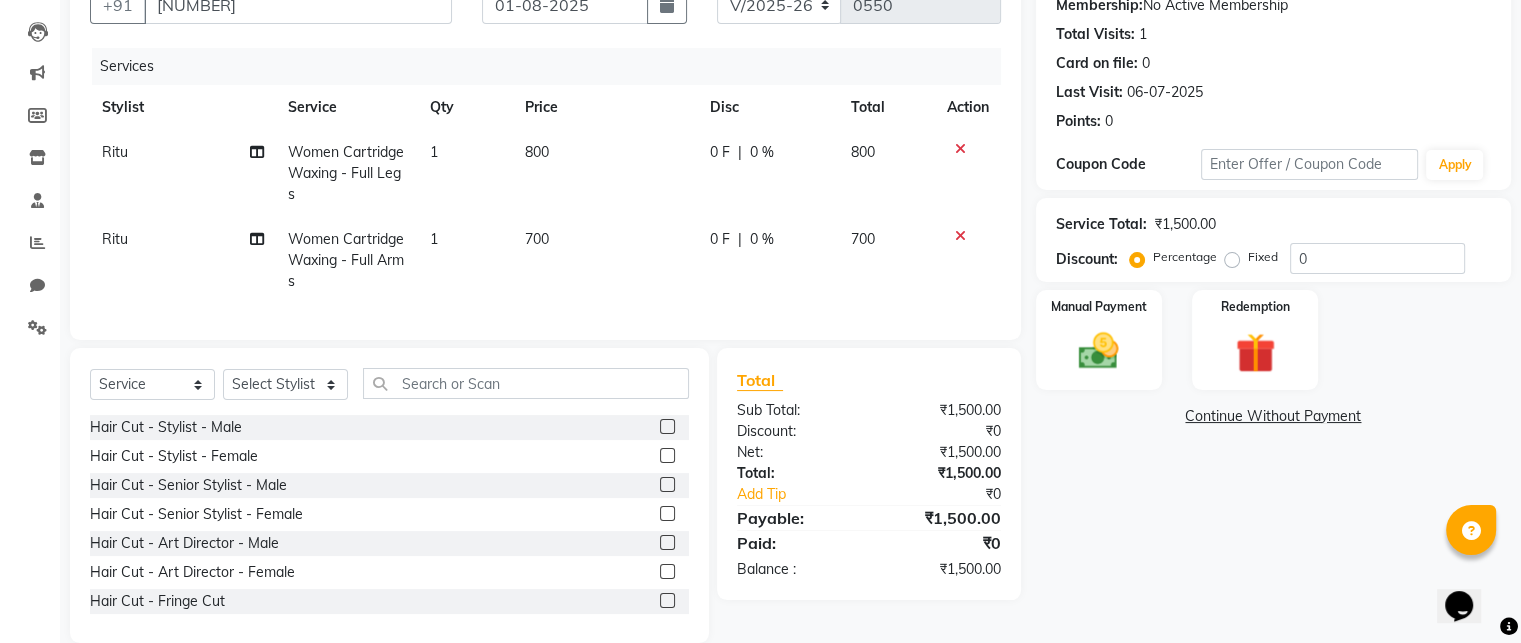 click on "0 F" 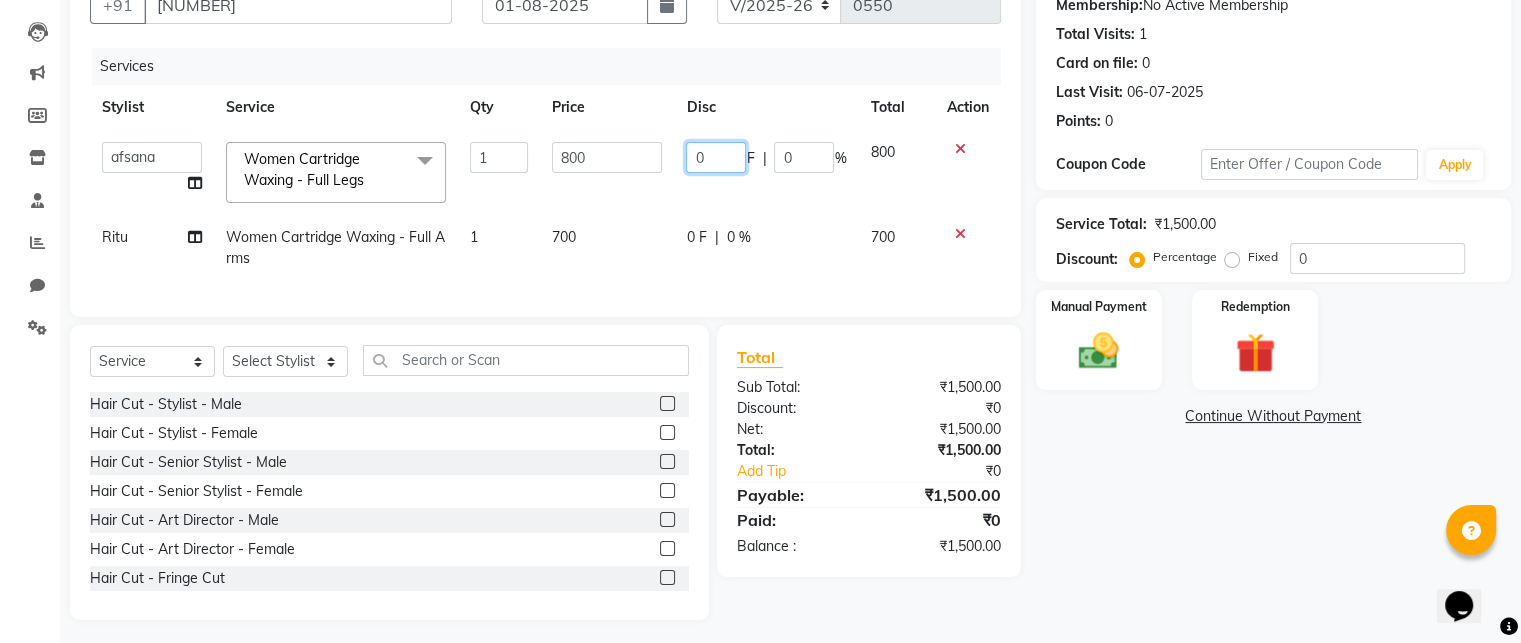 click on "0" 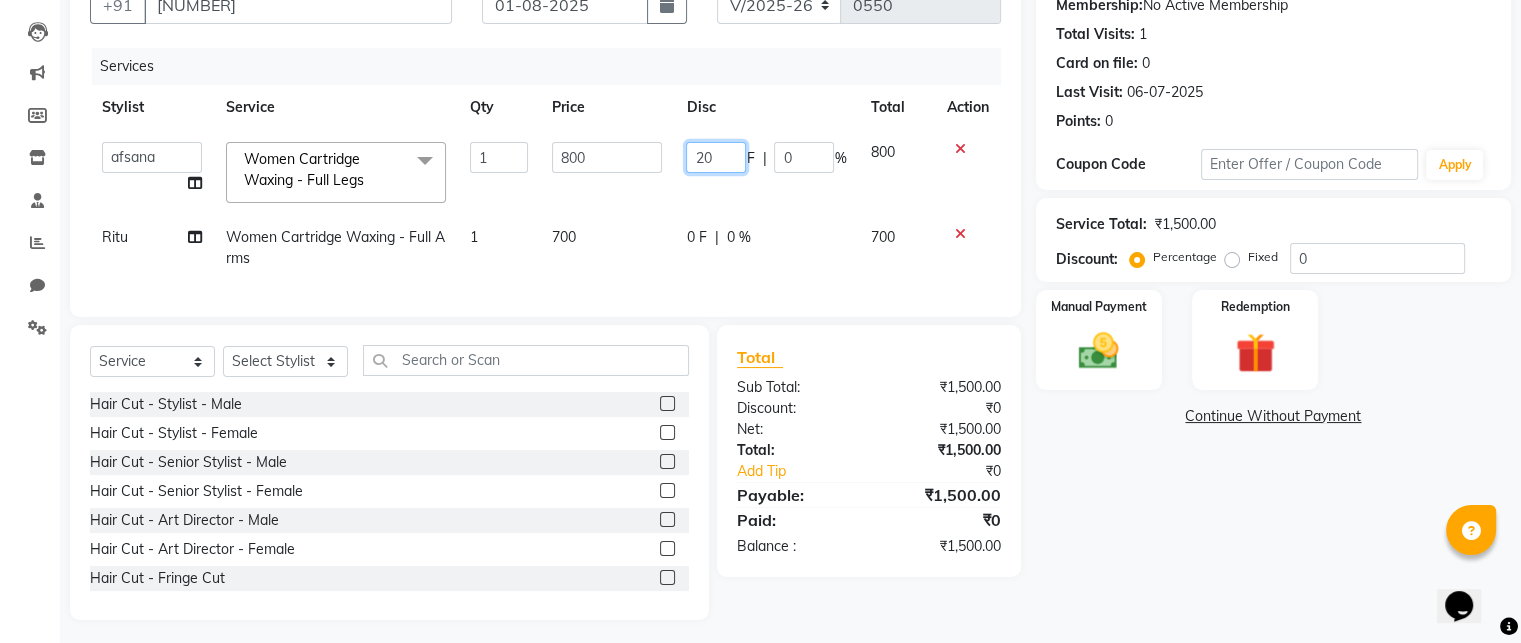 type on "200" 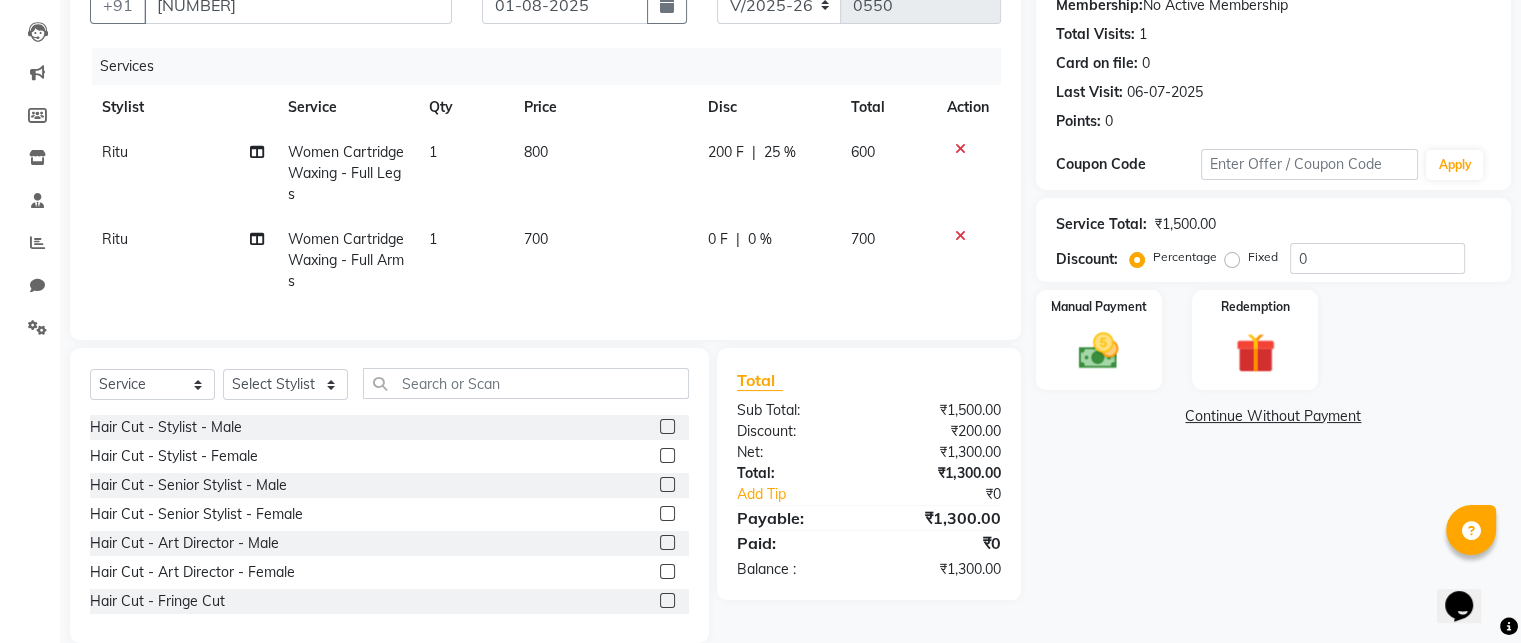 click on "200 F | 25 %" 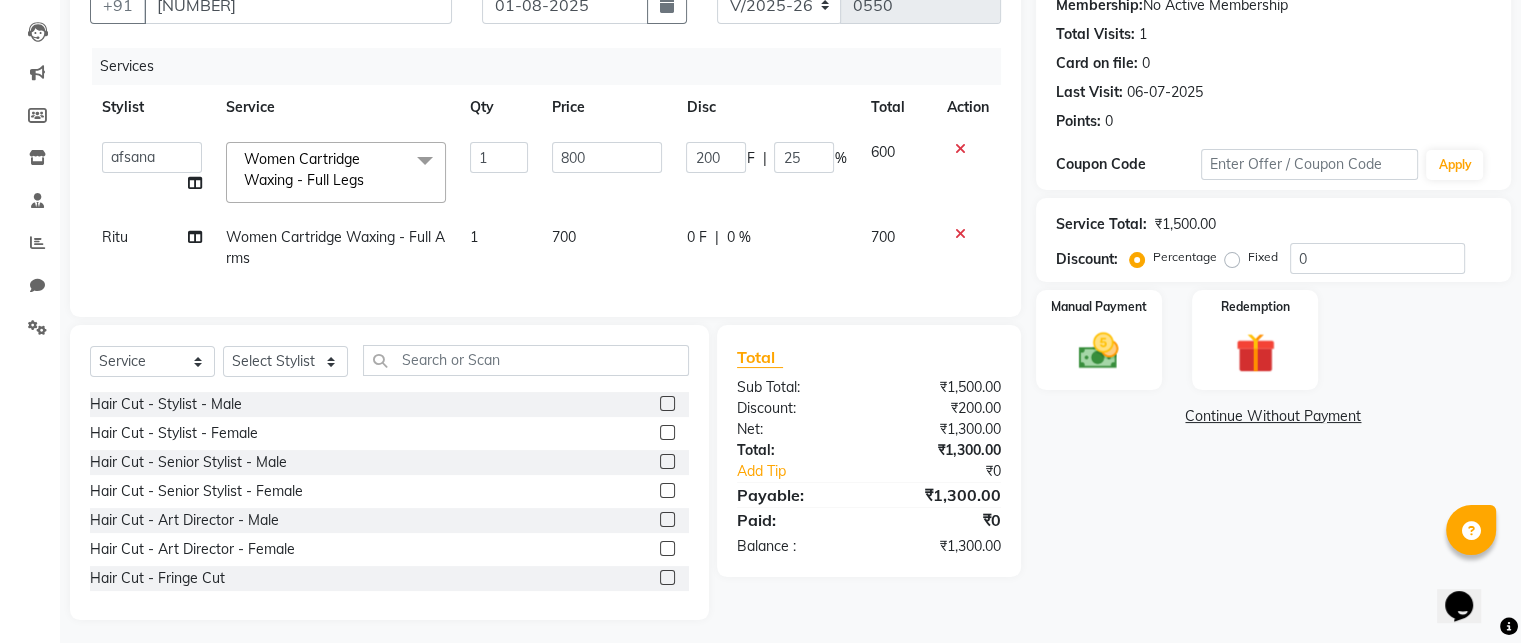 scroll, scrollTop: 222, scrollLeft: 0, axis: vertical 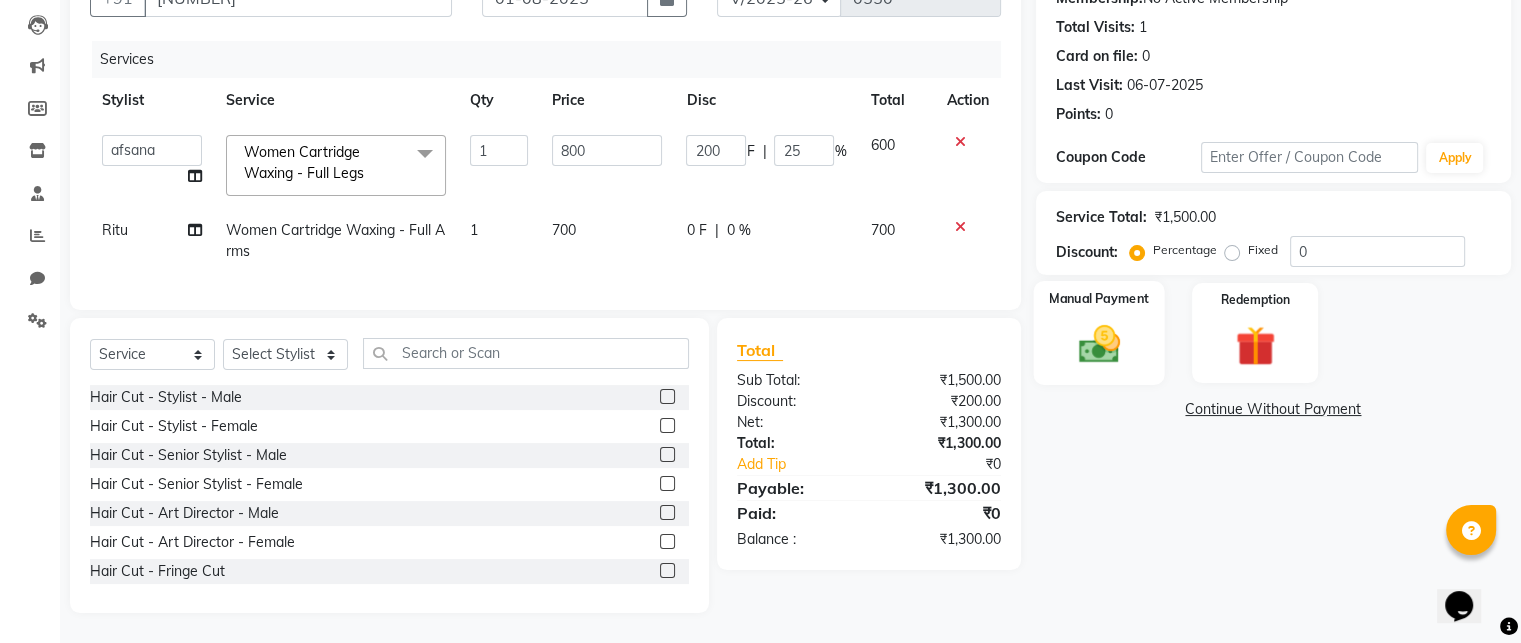 click on "Manual Payment" 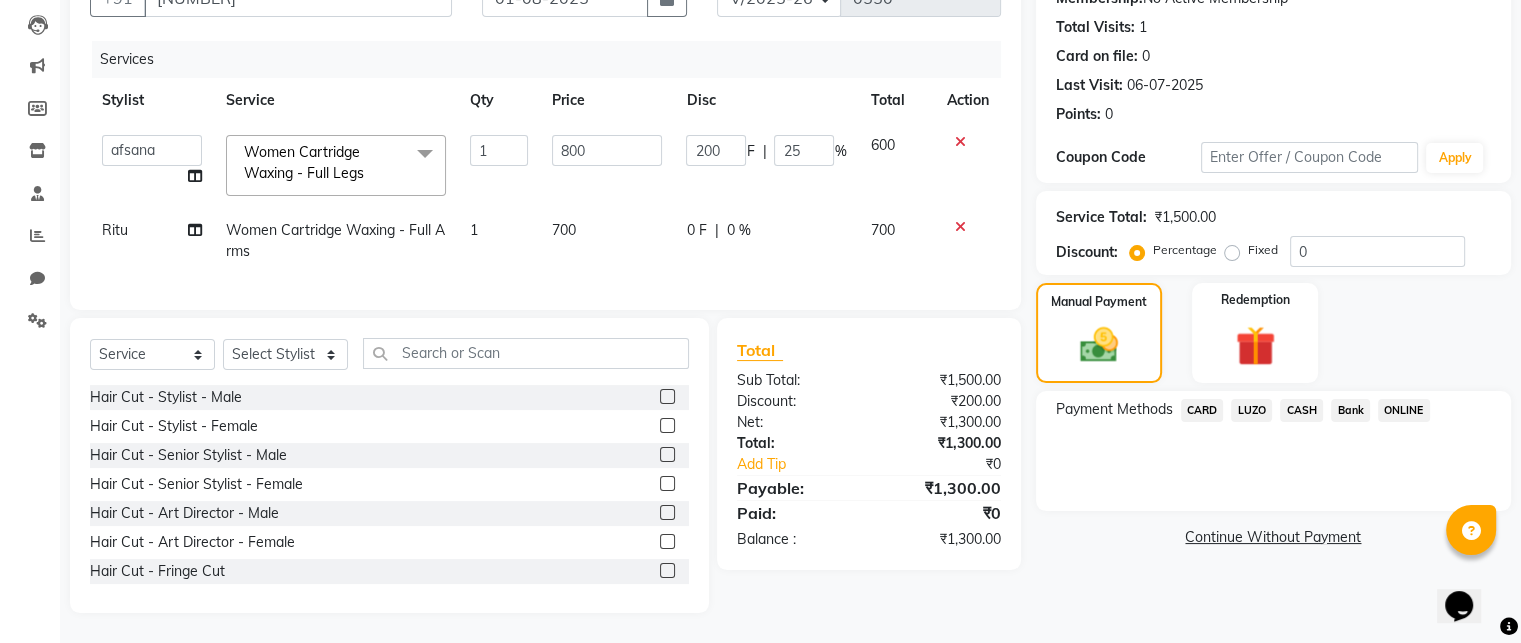 click on "ONLINE" 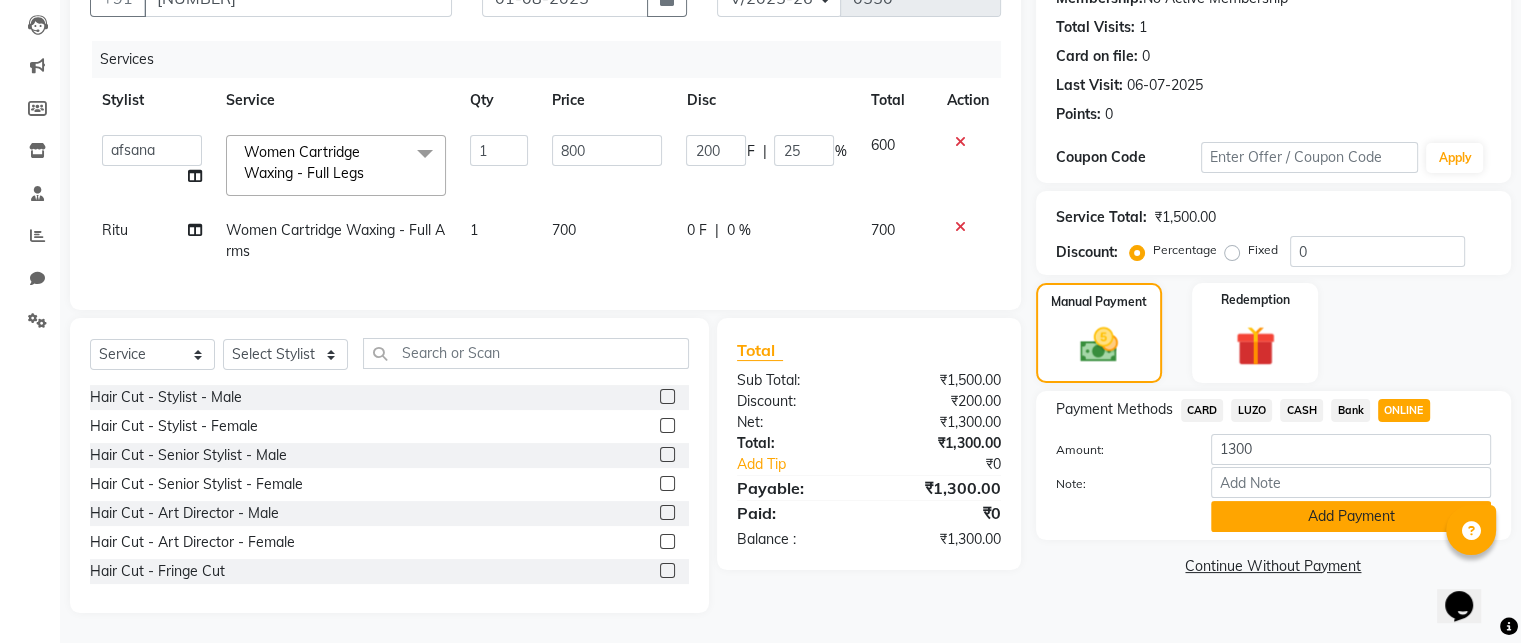 click on "Add Payment" 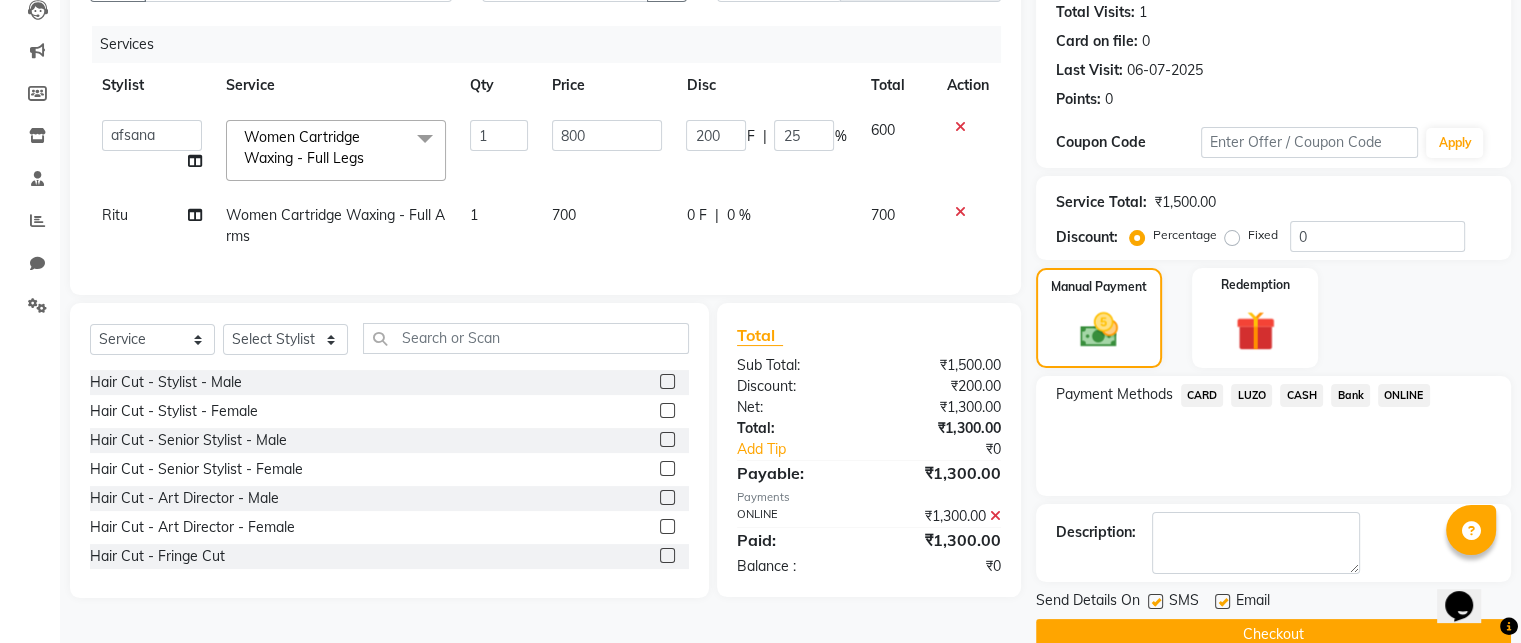 click 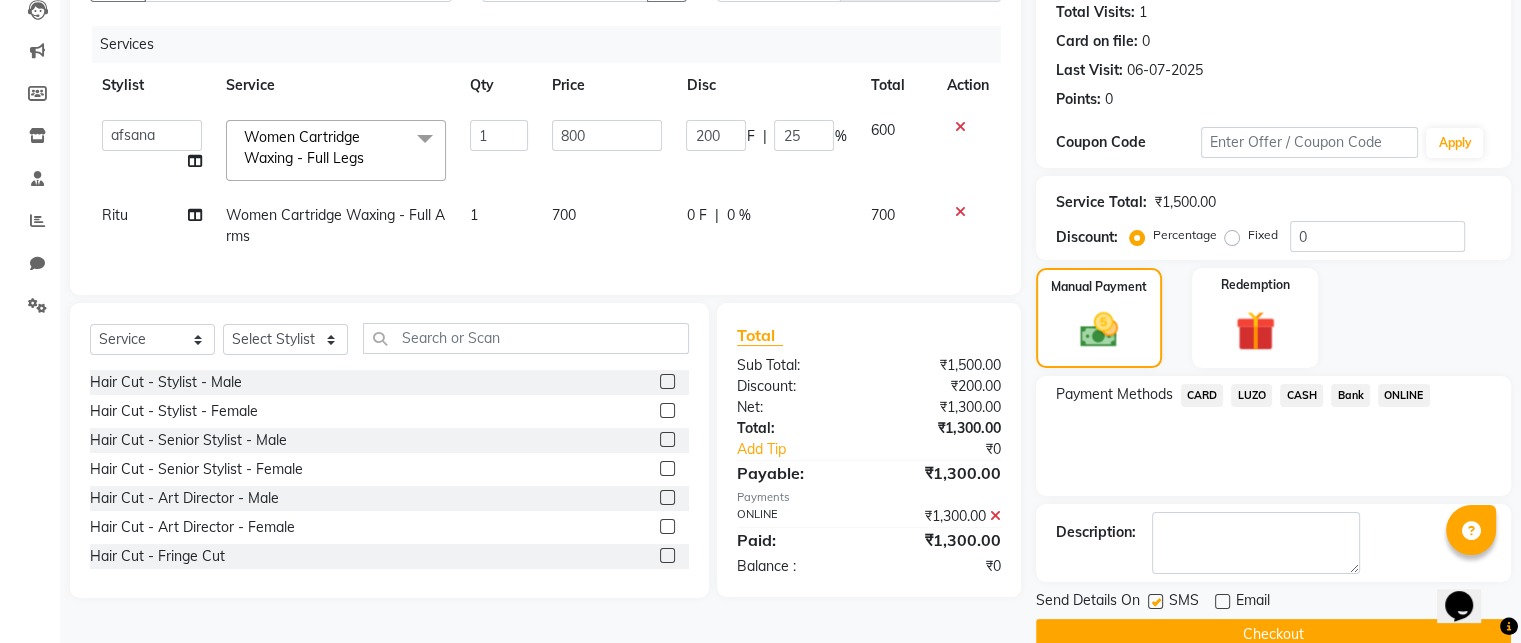 click 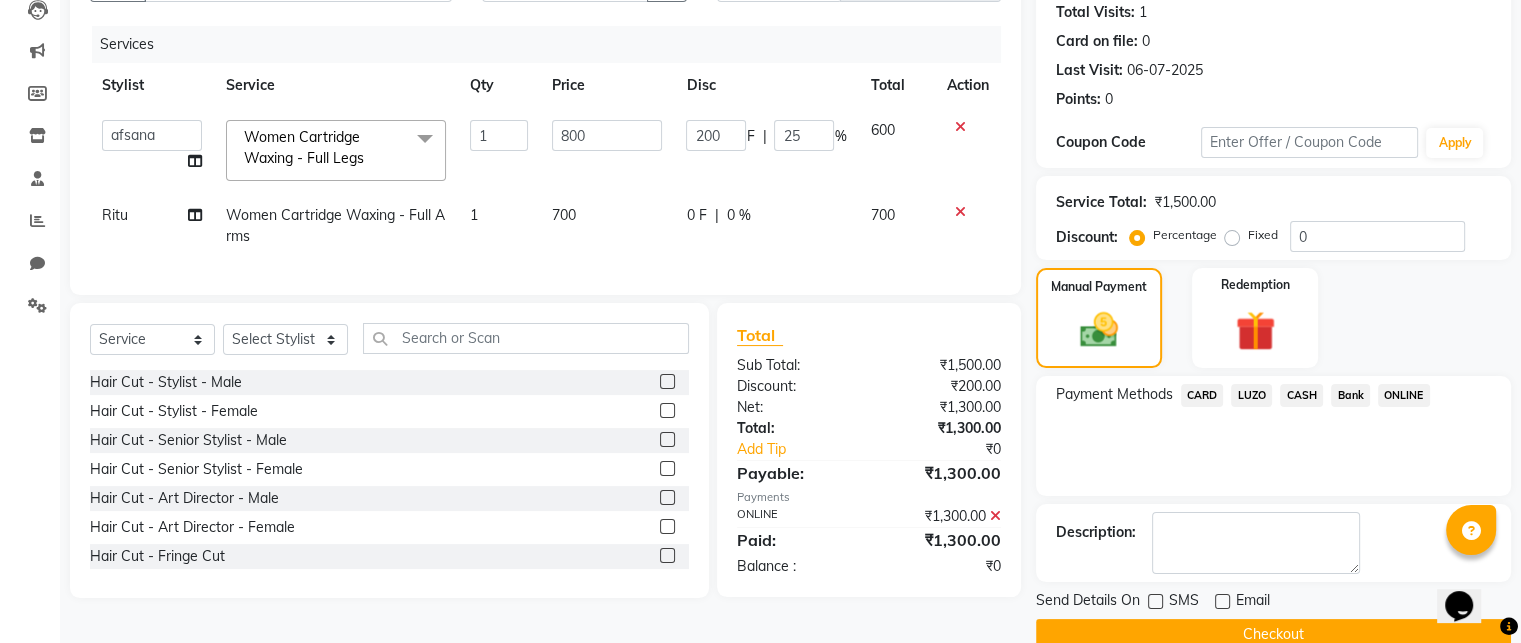 click on "Checkout" 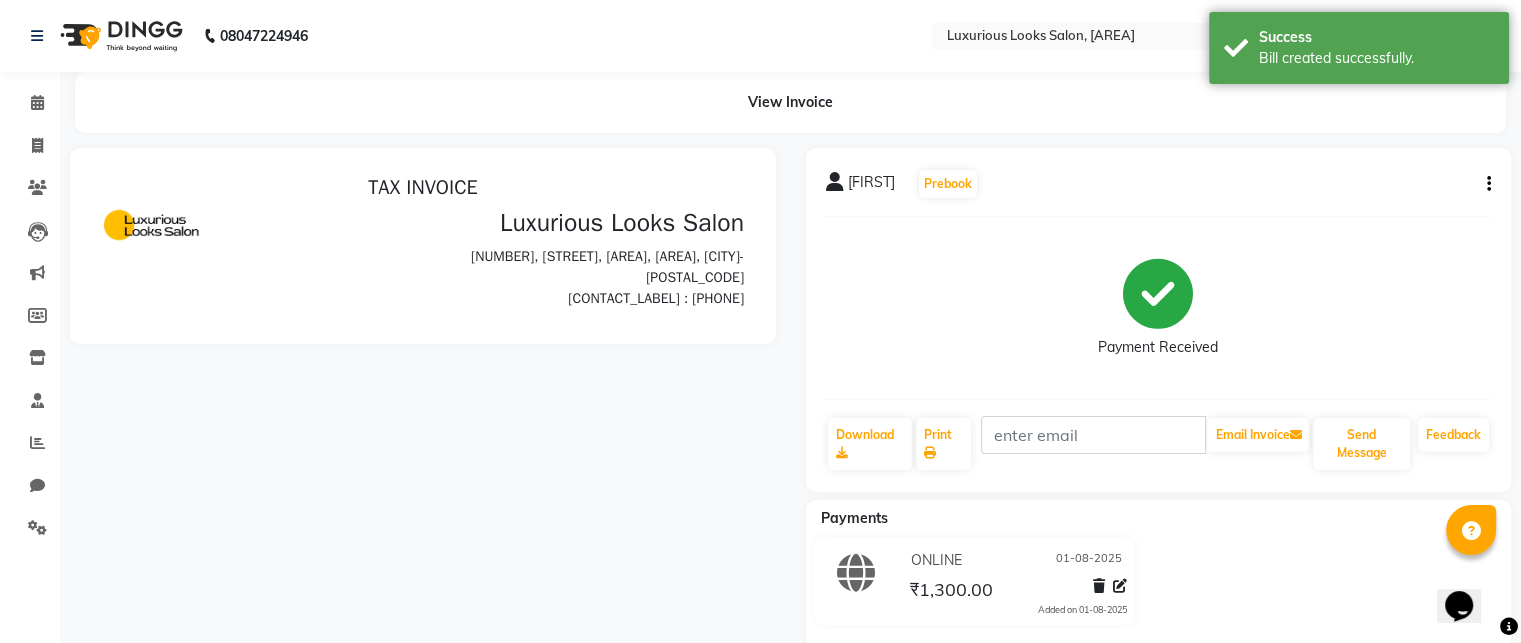 scroll, scrollTop: 0, scrollLeft: 0, axis: both 